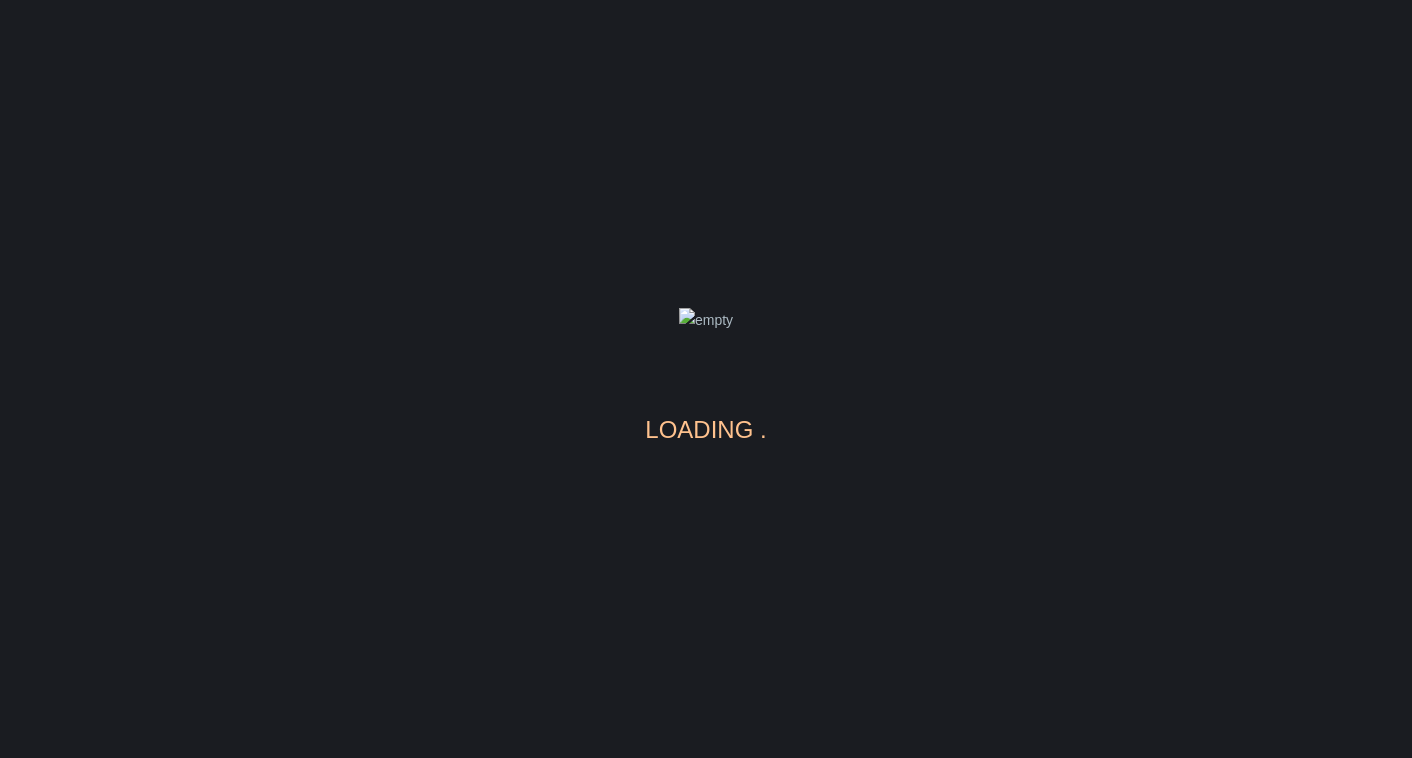 scroll, scrollTop: 0, scrollLeft: 0, axis: both 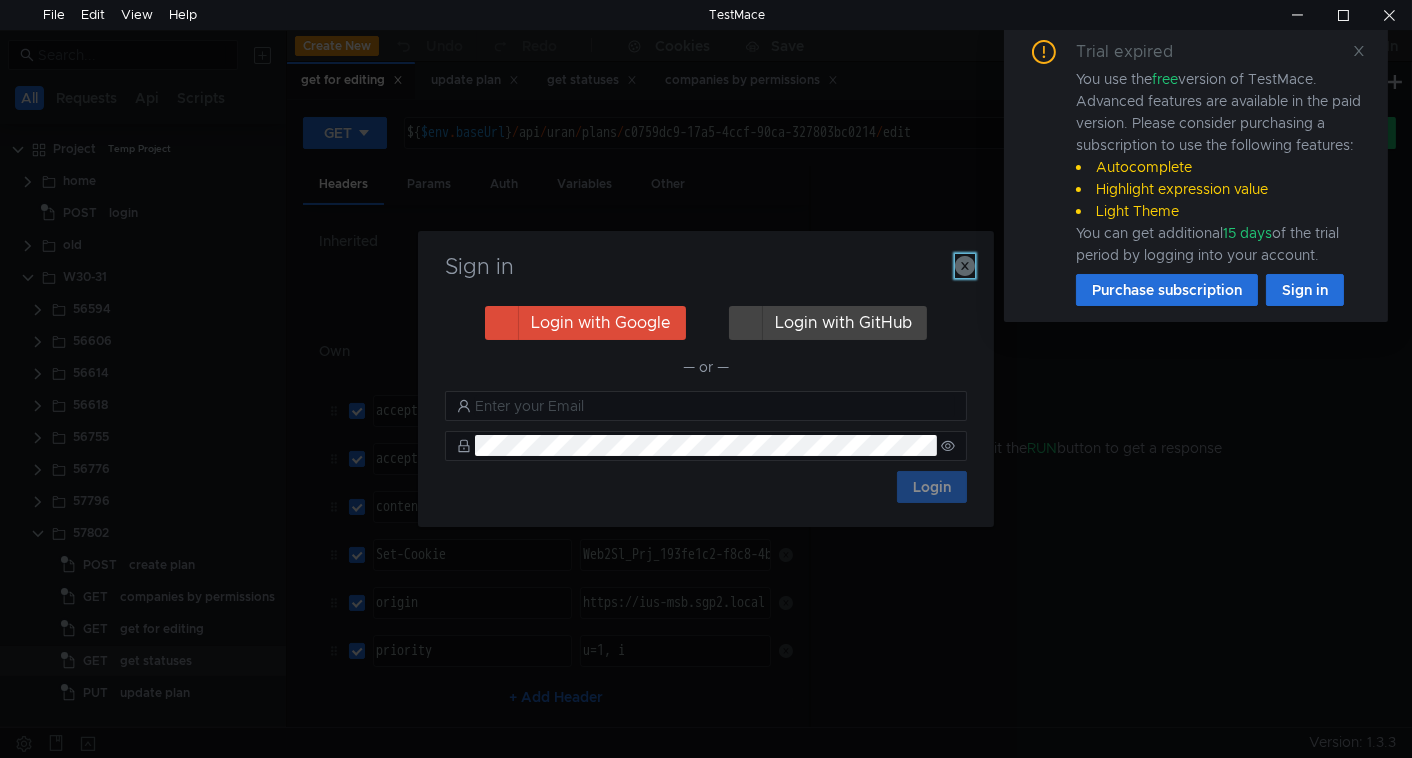 click 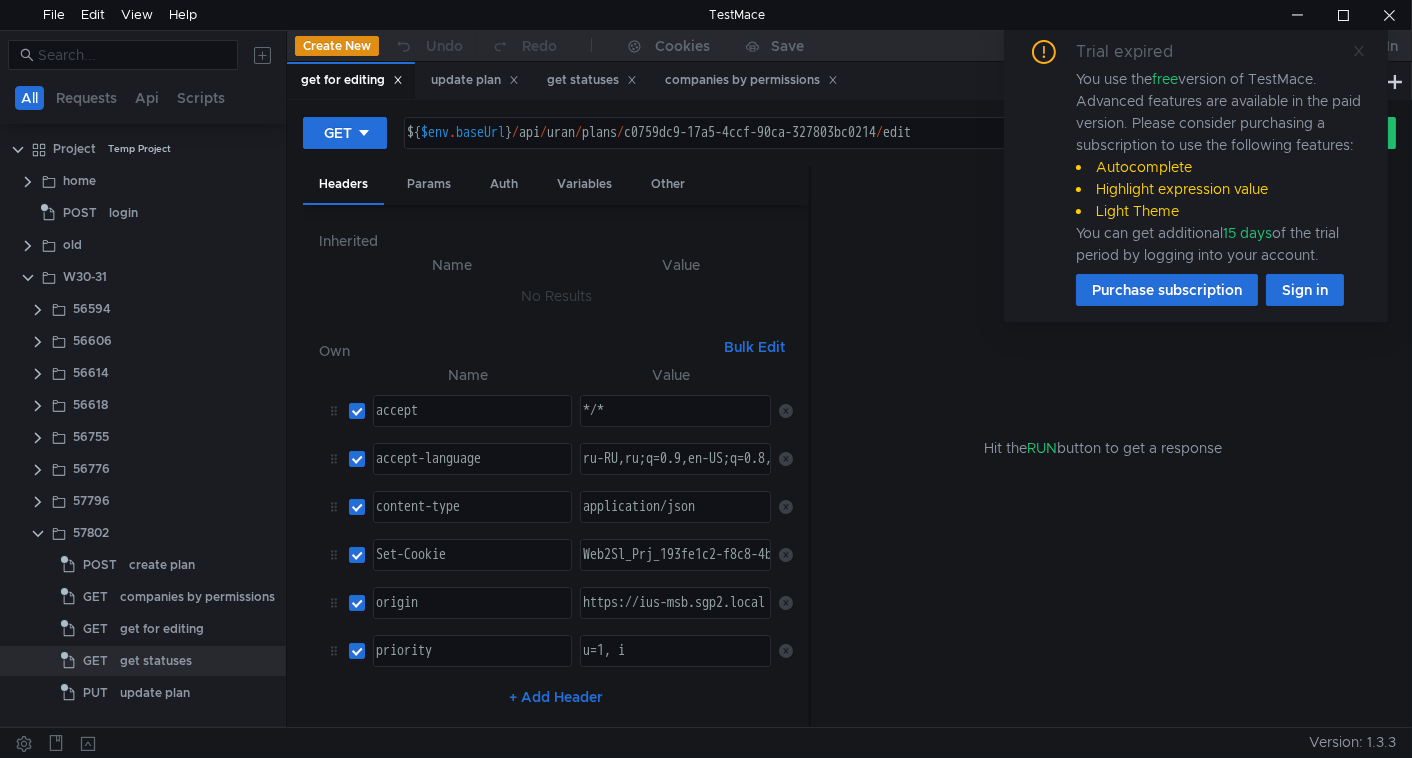 click 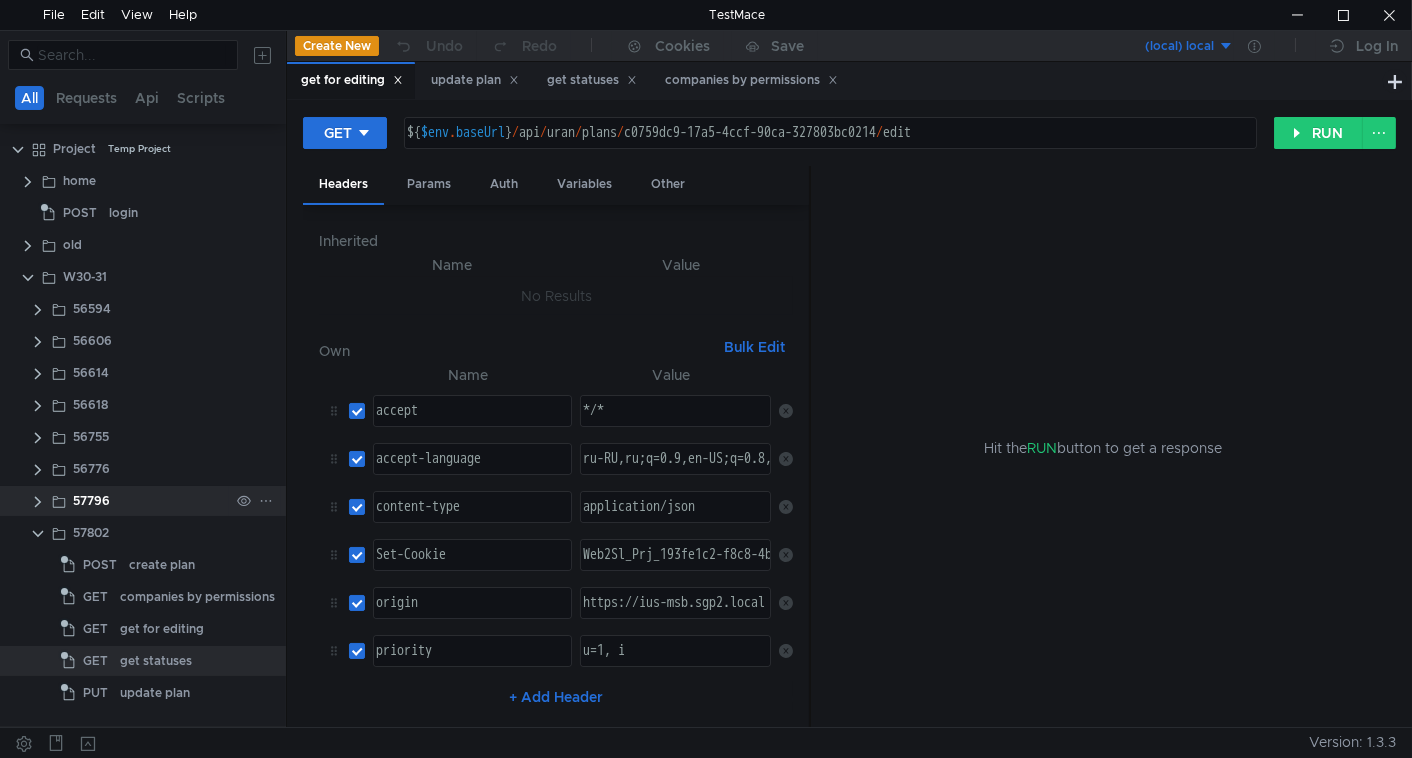 click 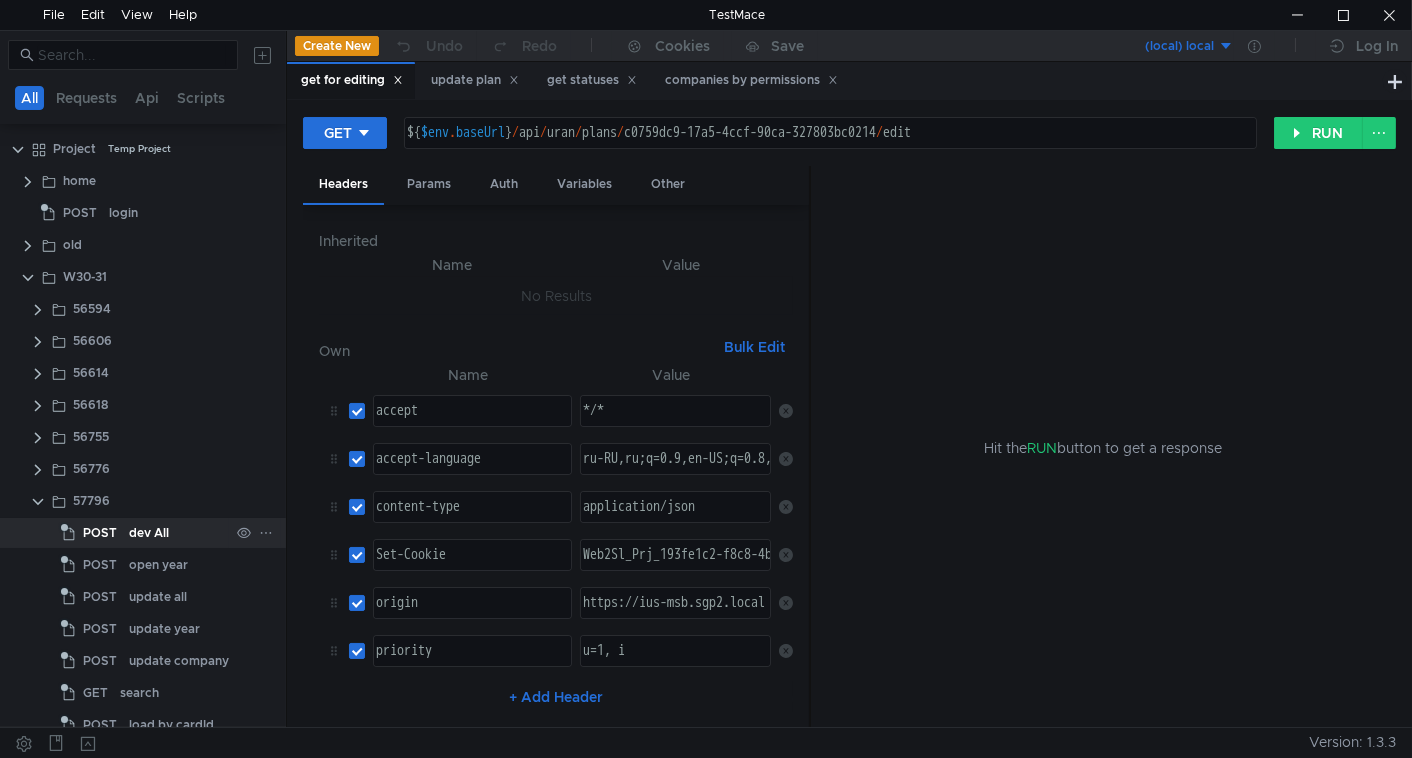 click on "dev All" 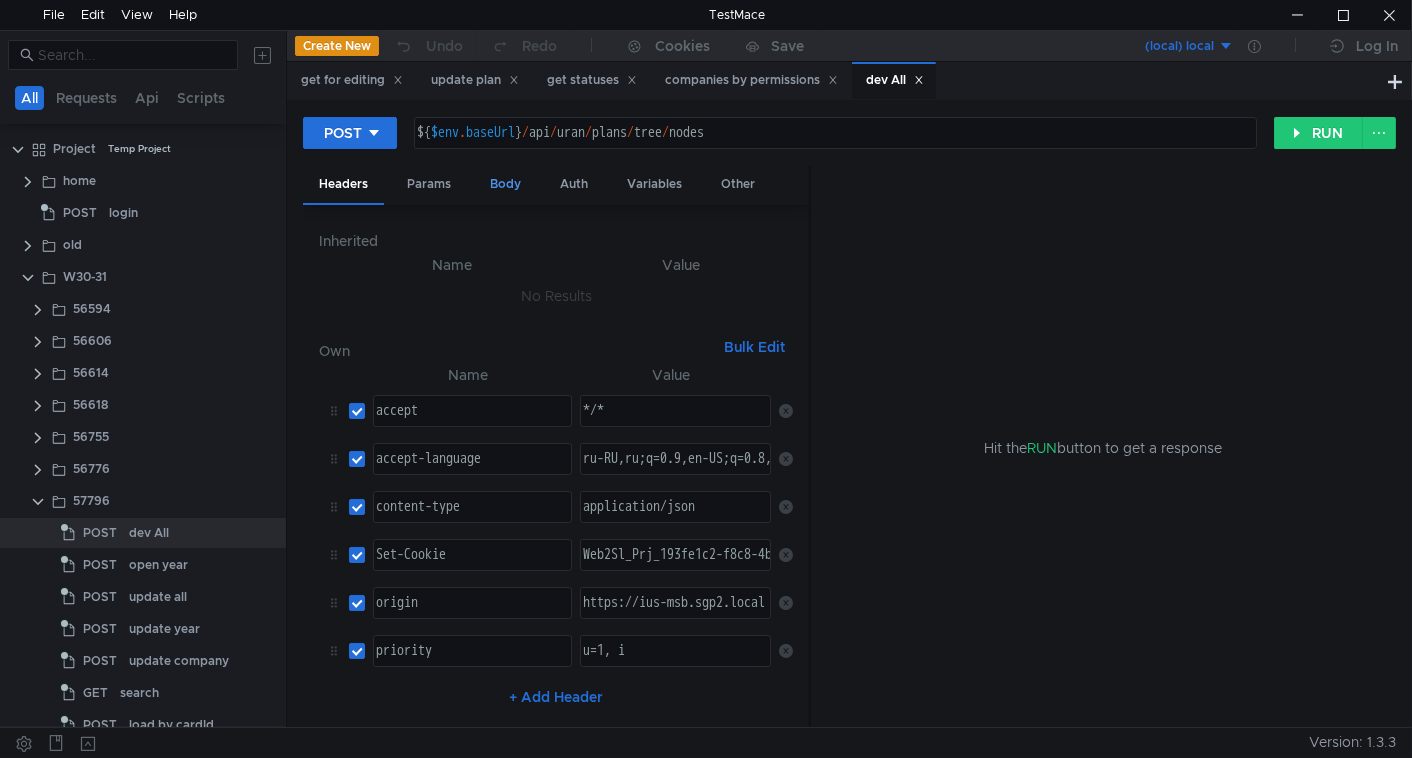 click on "Body" at bounding box center [505, 184] 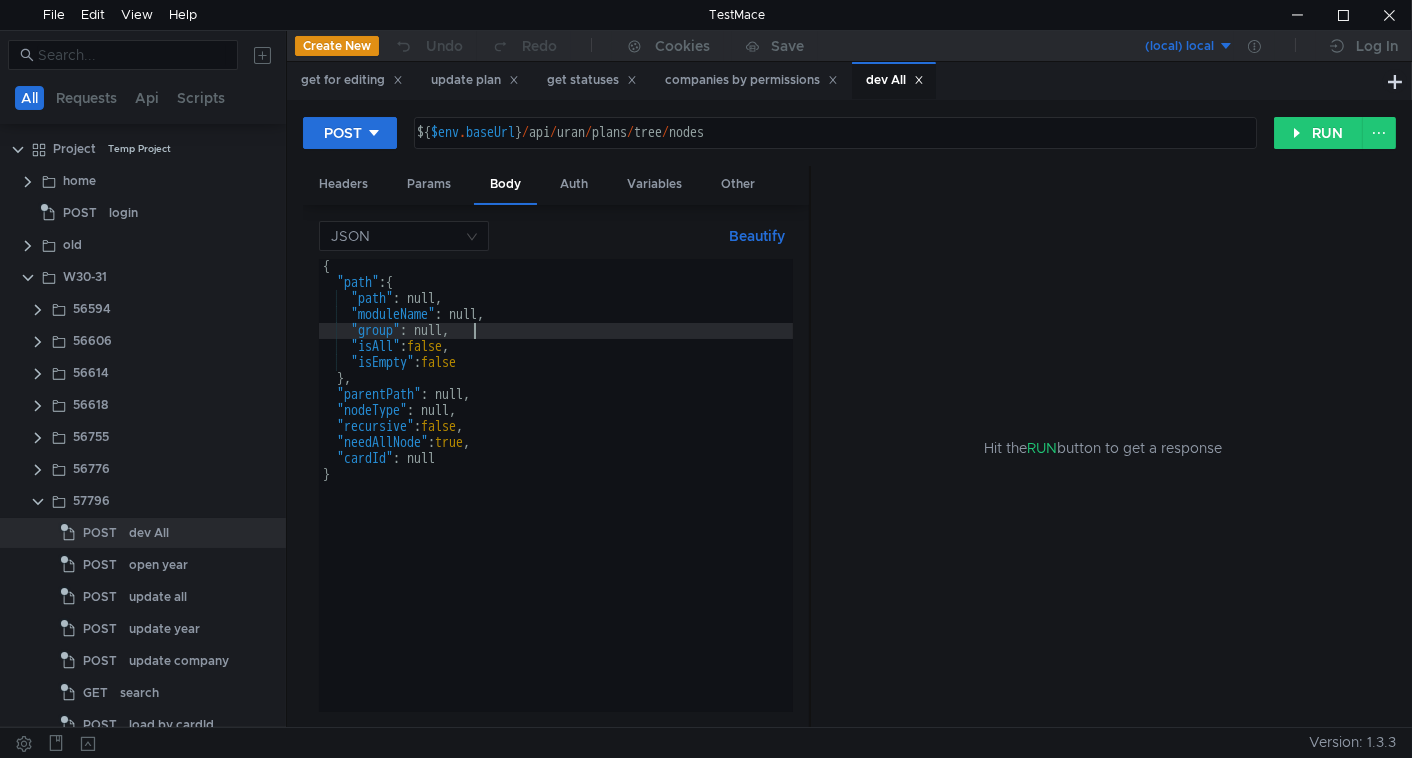 click on "{    "path" :  {       "path" : null,       "moduleName" : null,       "group" : null,       "isAll" :  false ,       "isEmpty" :  false    } ,    "parentPath" : null,    "nodeType" : null,    "recursive" :  false ,    "needAllNode" :  true ,    "cardId" : null }" at bounding box center [556, 501] 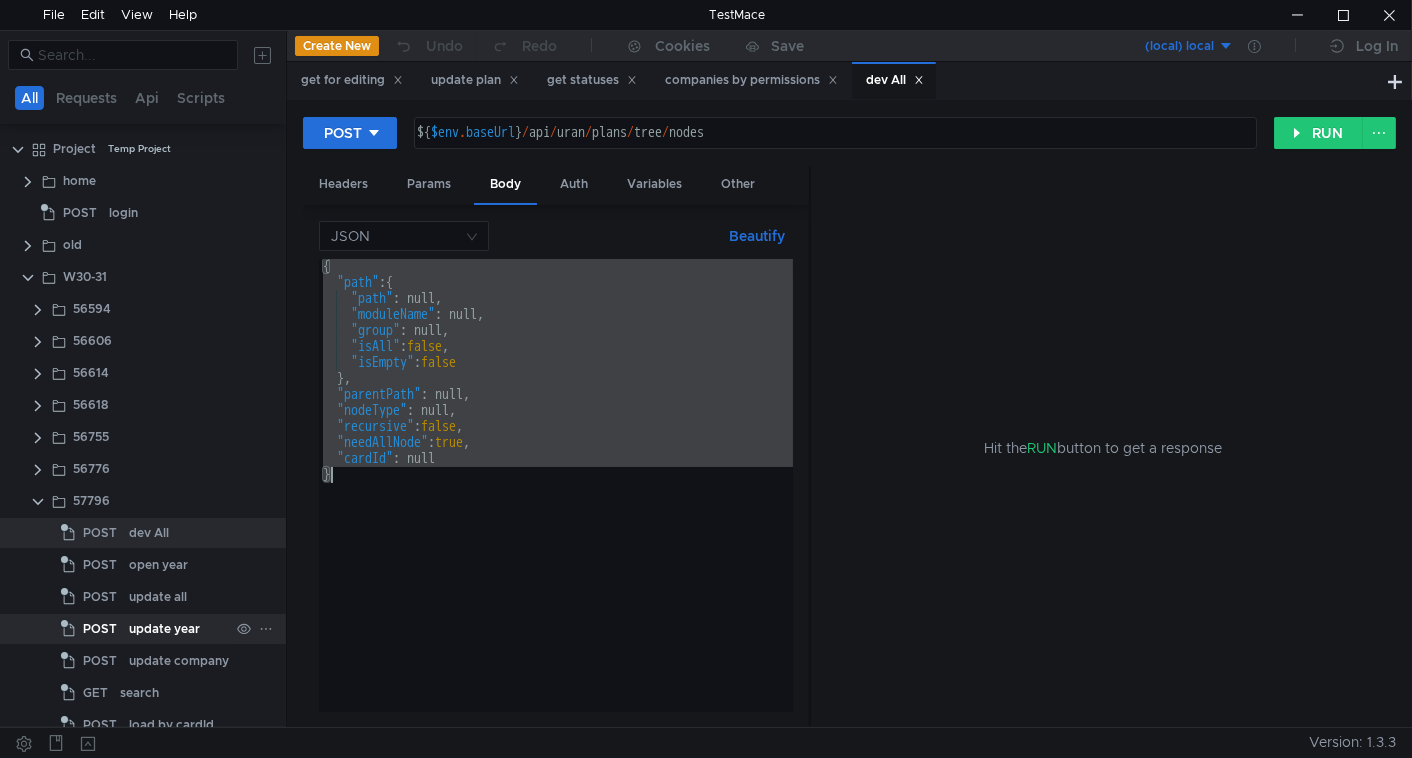 click on "update year" 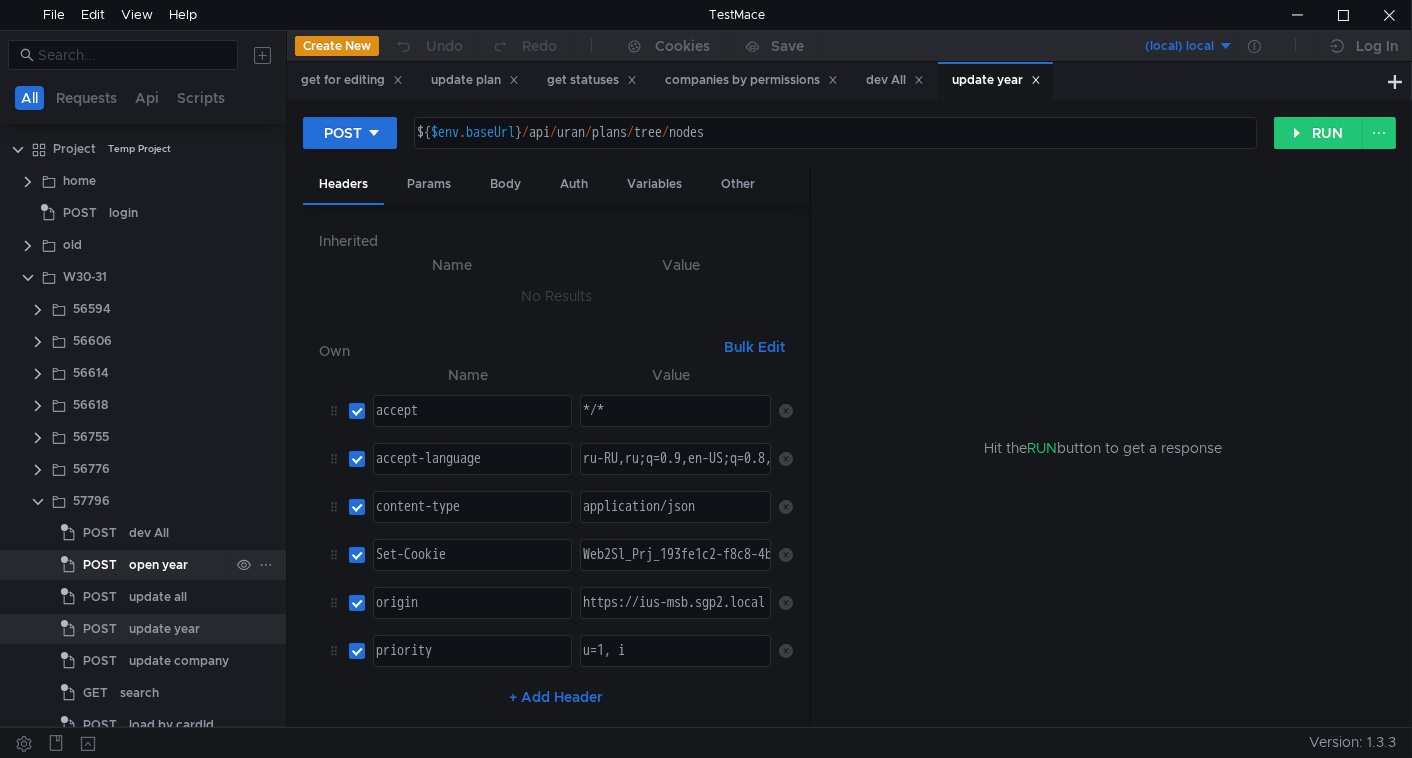 click on "open year" 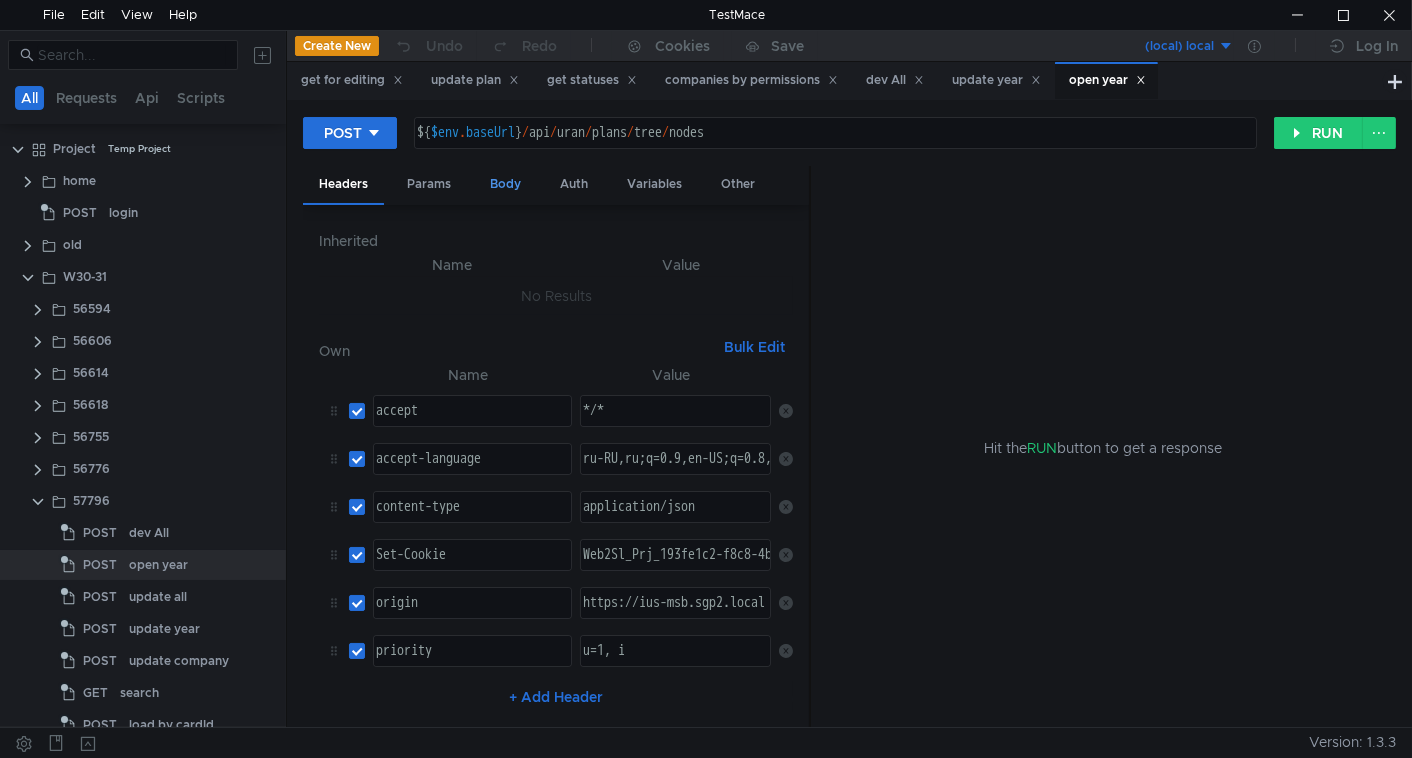 click on "Body" at bounding box center (505, 184) 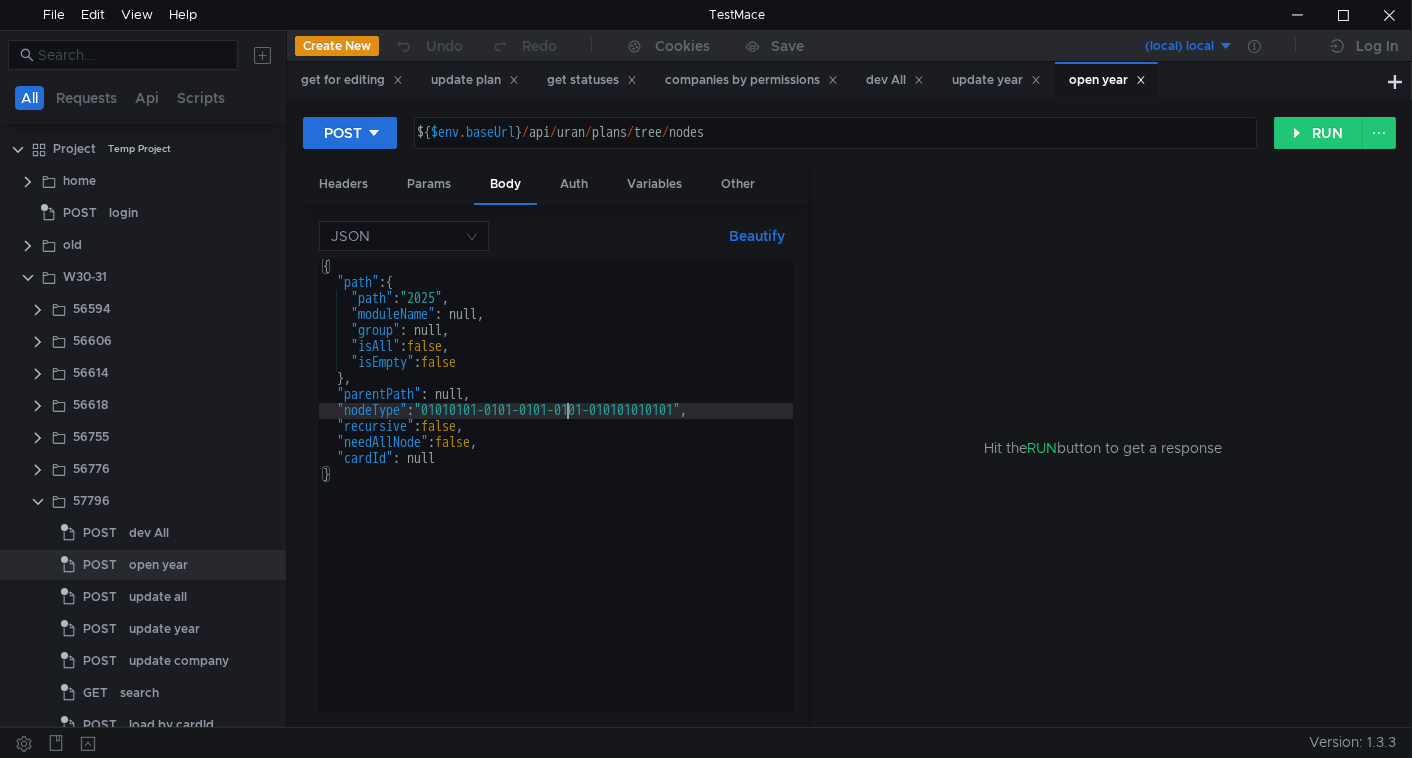 click on "{    "path" :  {       "path" :  "2025" ,       "moduleName" : null,       "group" : null,       "isAll" :  false ,       "isEmpty" :  false    } ,    "parentPath" : null,    "nodeType" :  "01010101-0101-0101-0101-010101010101" ,    "recursive" :  false ,    "needAllNode" :  false ,    "cardId" : null }" at bounding box center (556, 501) 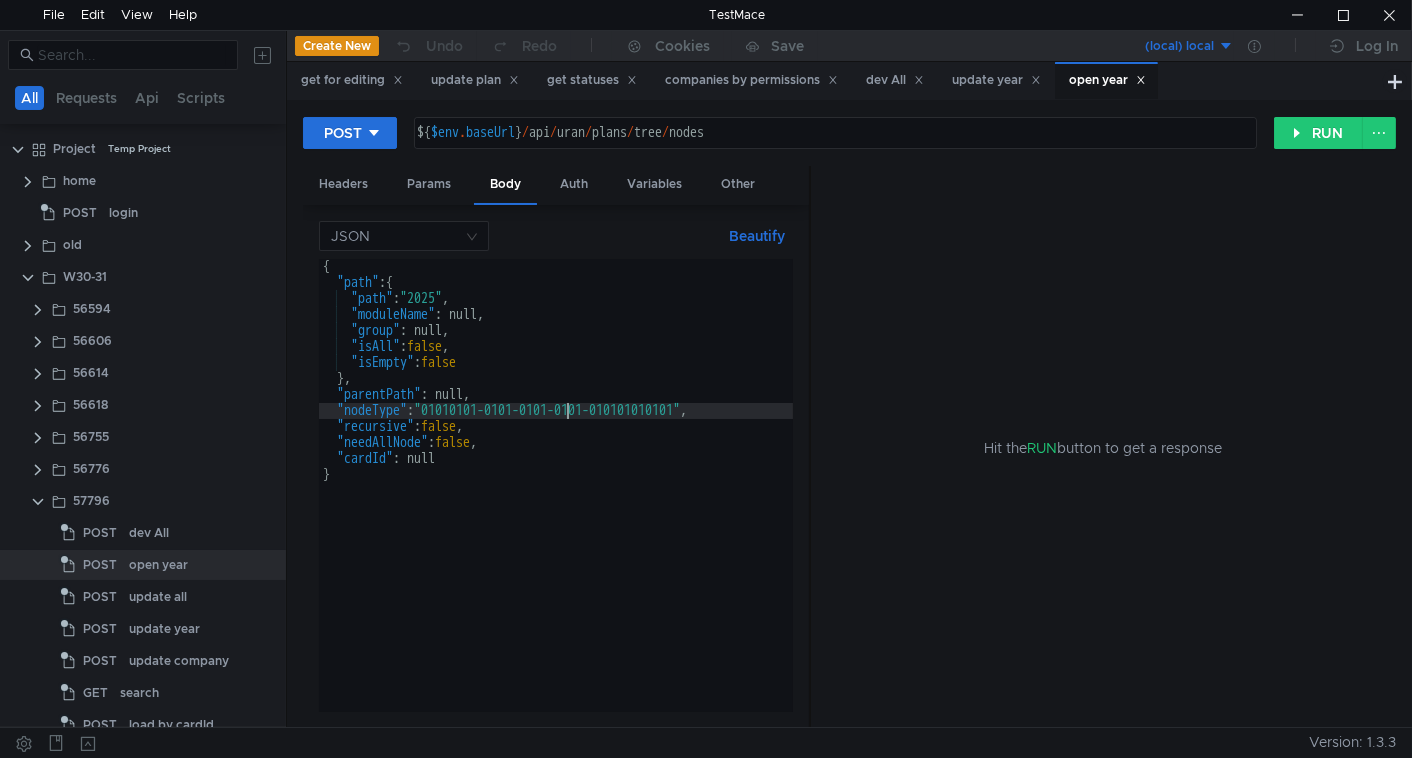 type on ""cardId": null
}" 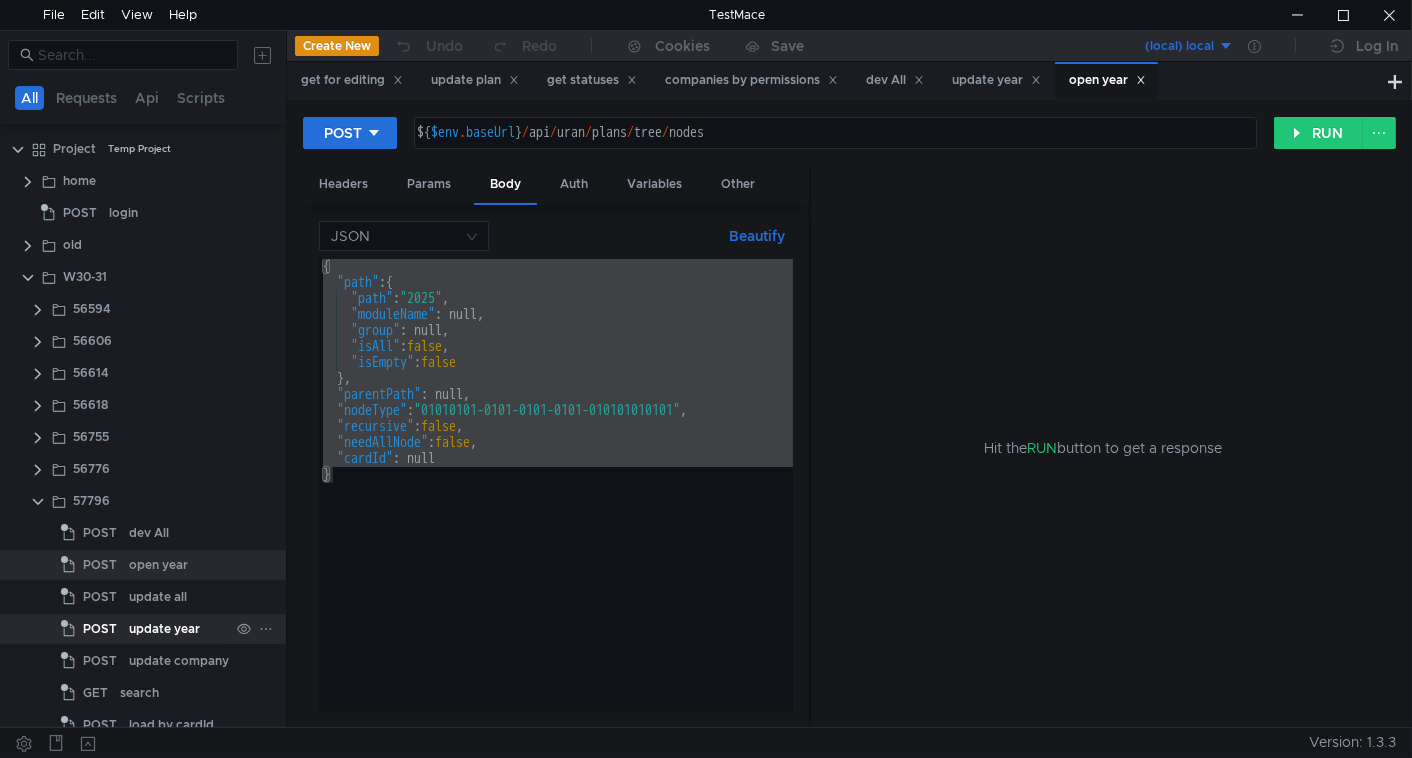 click on "update year" 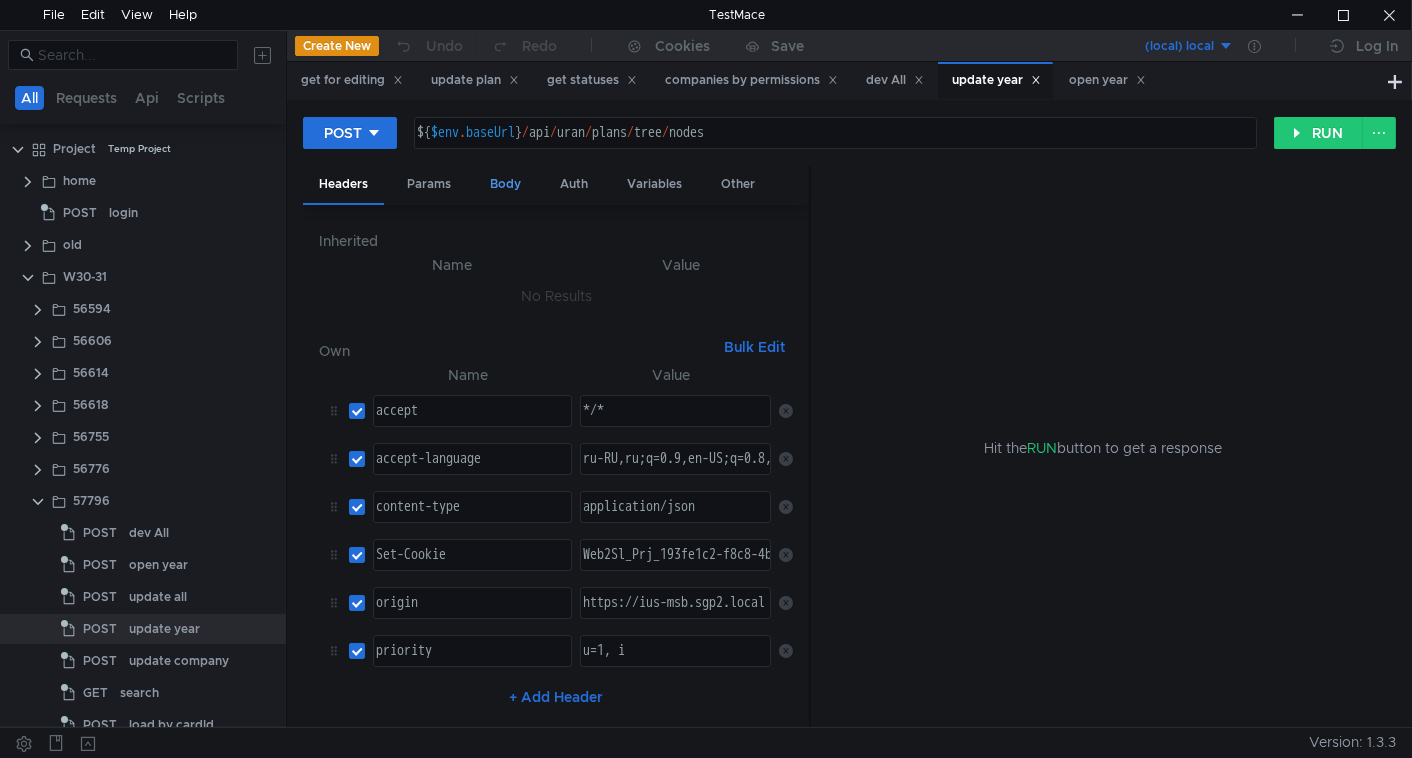 click on "Body" at bounding box center (505, 184) 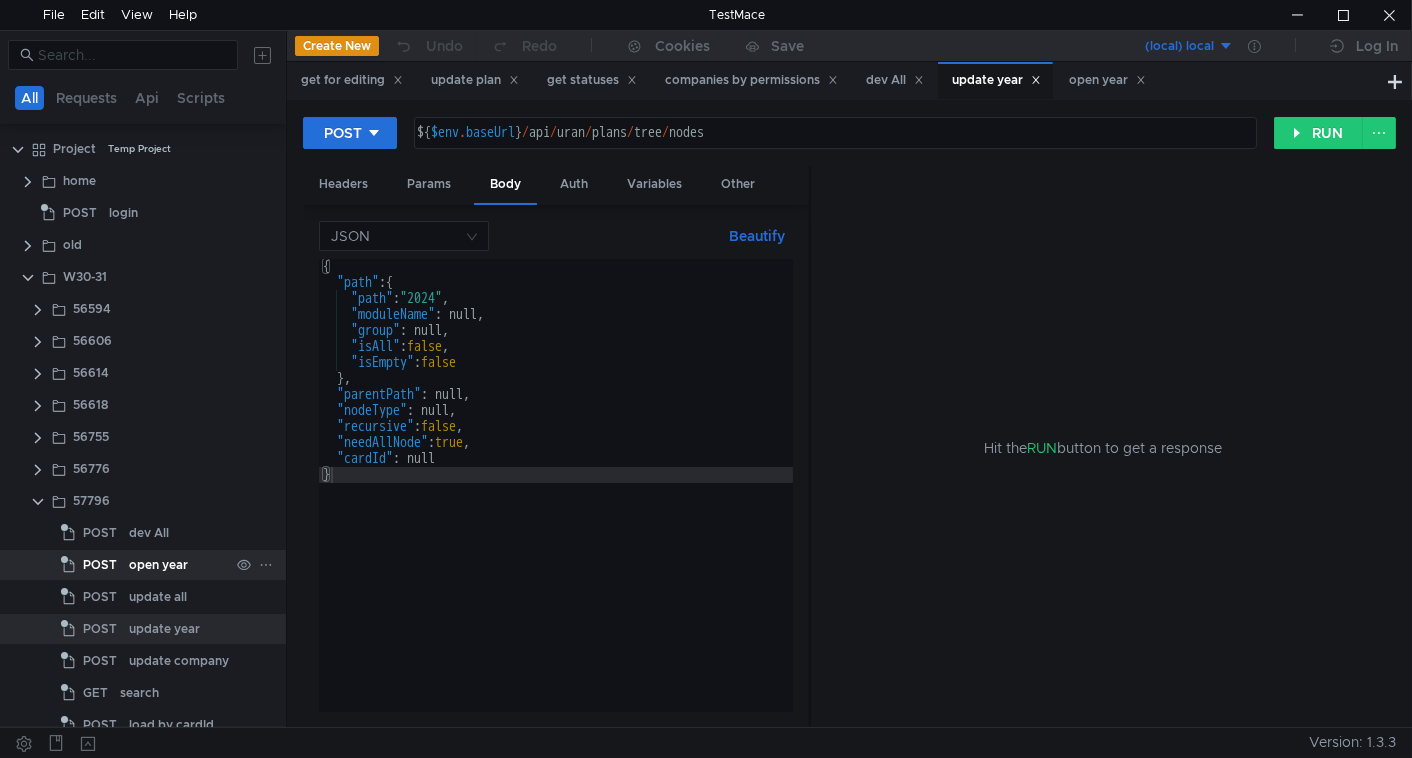 click on "open year" 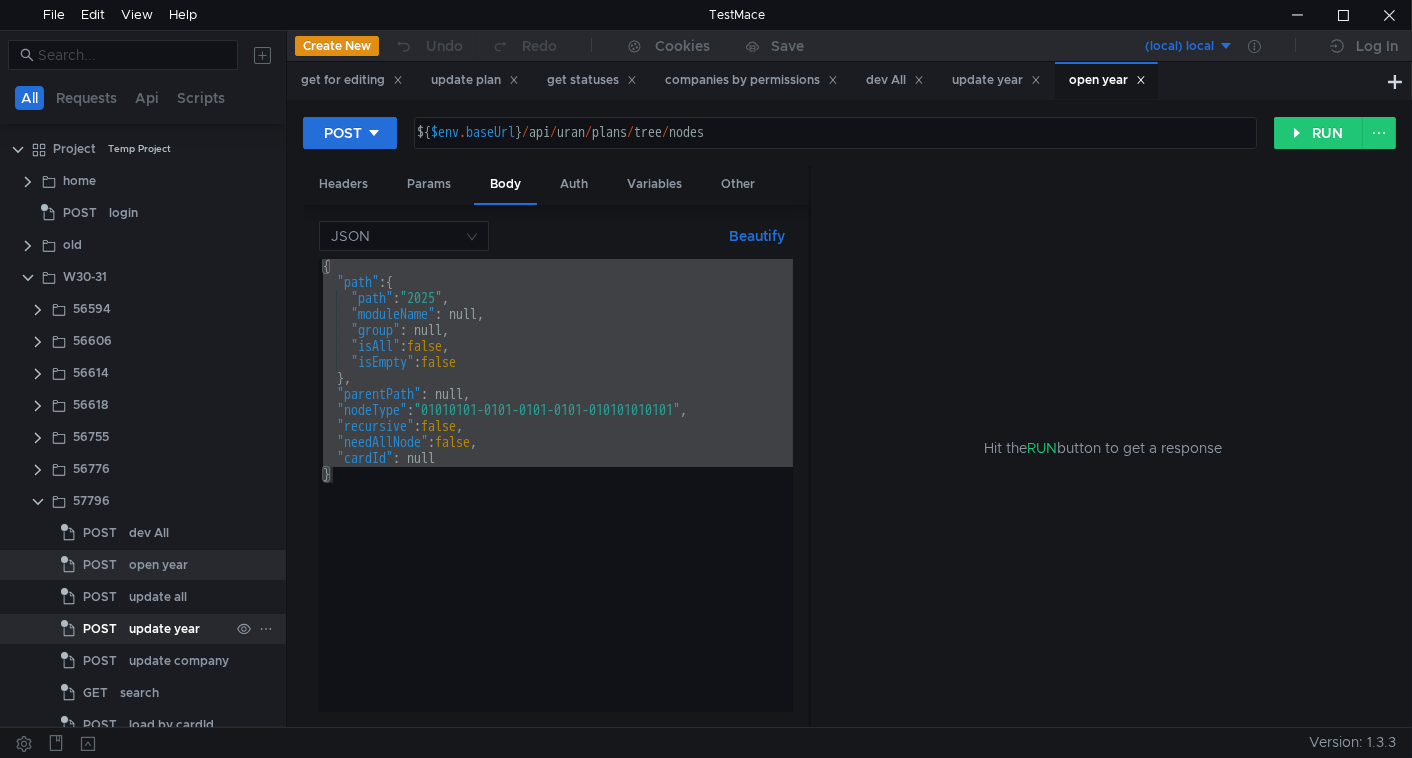 click on "update year" 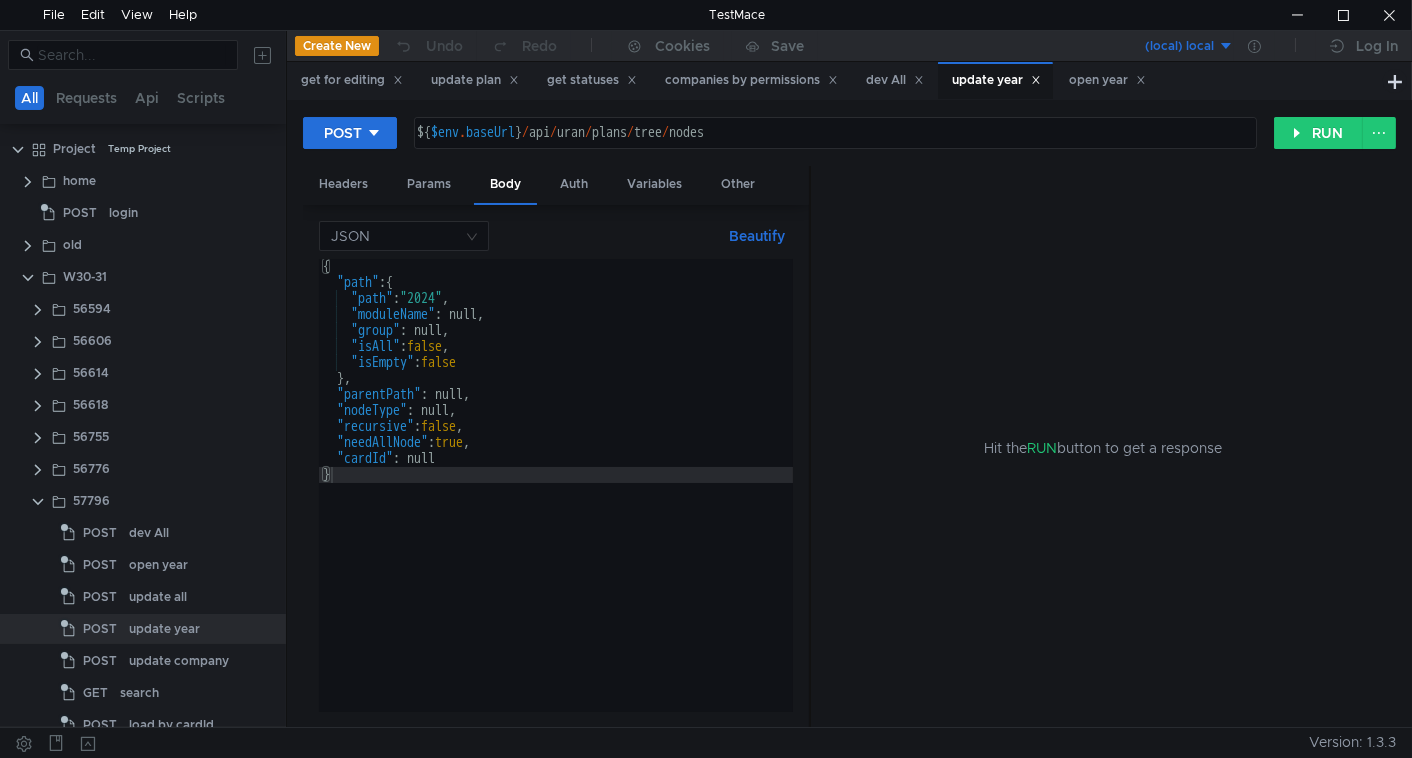 type on "}" 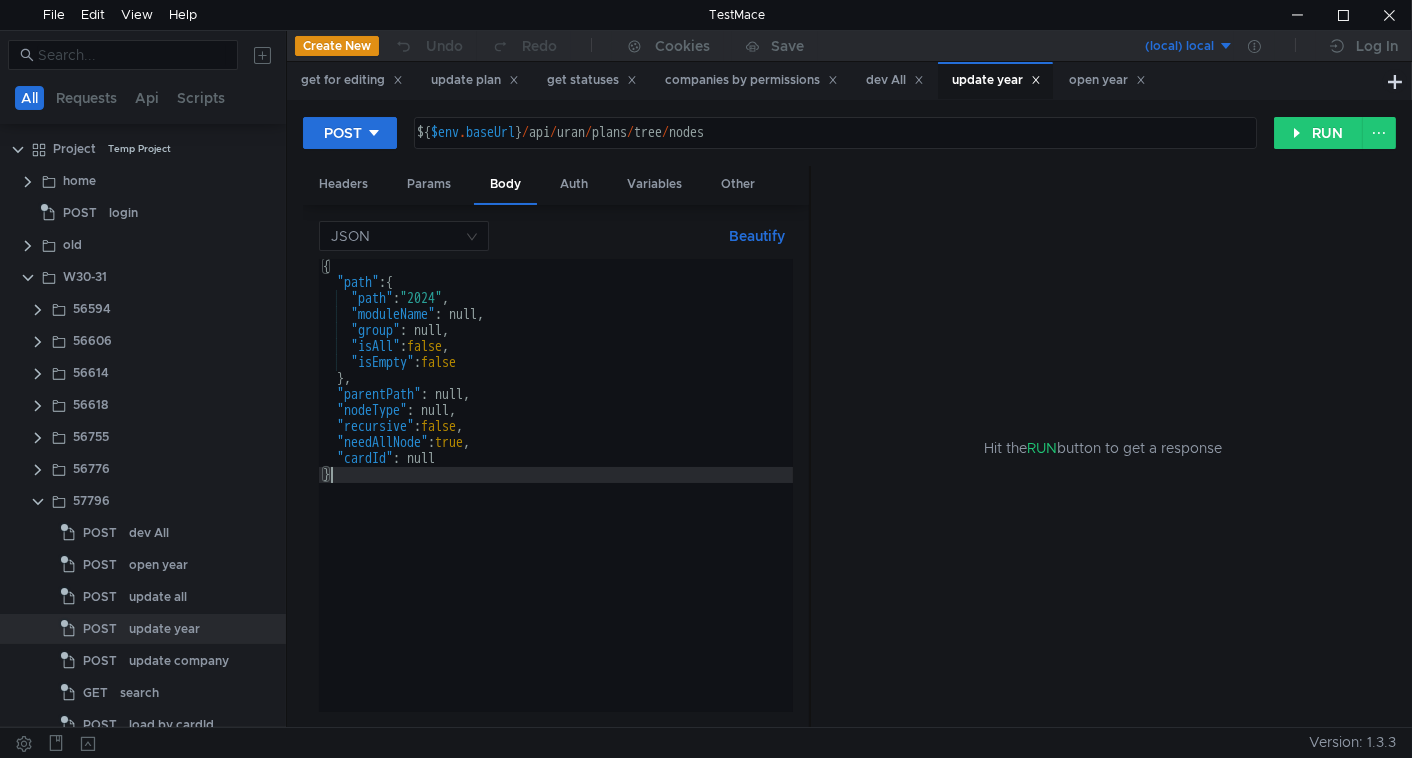 click on "{    "path" :  {       "path" :  "2024" ,       "moduleName" : null,       "group" : null,       "isAll" :  false ,       "isEmpty" :  false    } ,    "parentPath" : null,    "nodeType" : null,    "recursive" :  false ,    "needAllNode" :  true ,    "cardId" : null }" at bounding box center (556, 501) 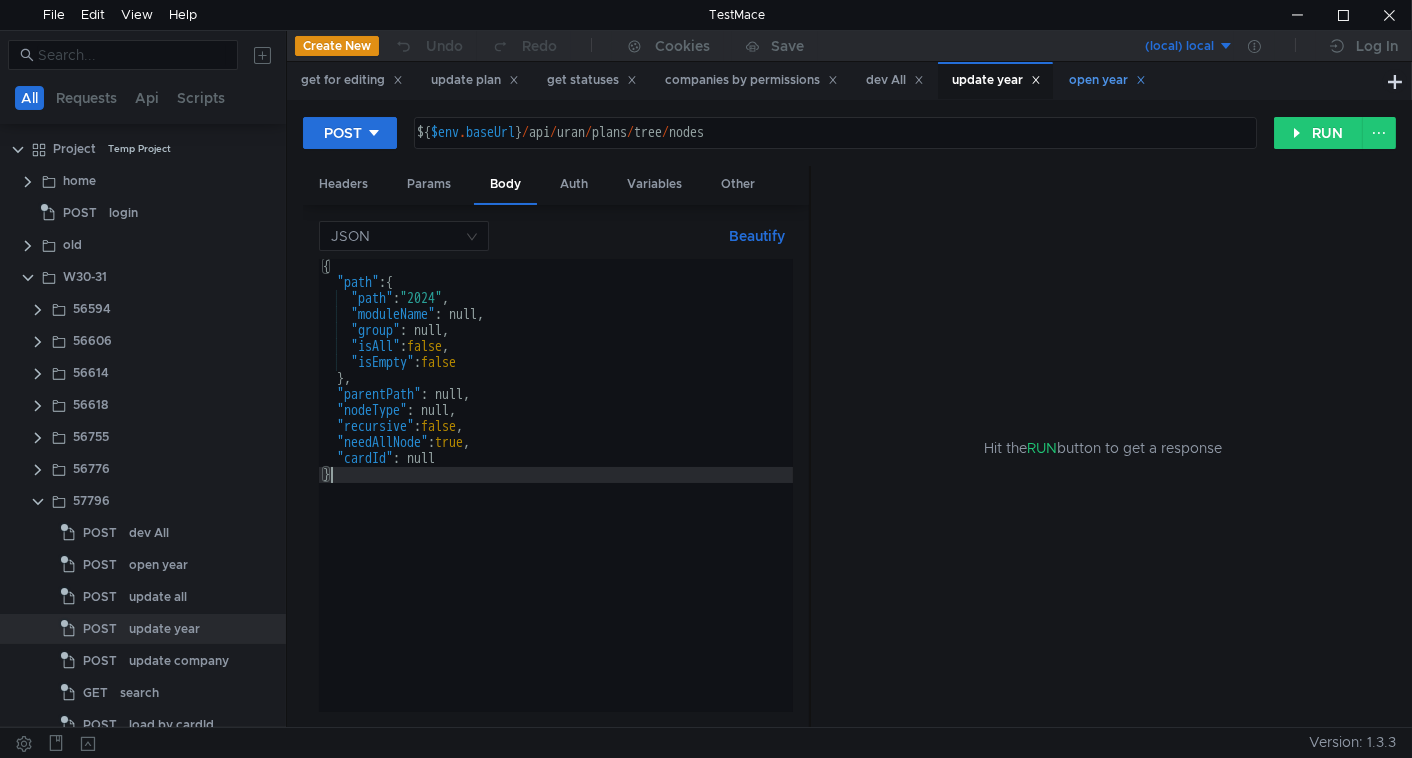 click on "open year" at bounding box center (1107, 80) 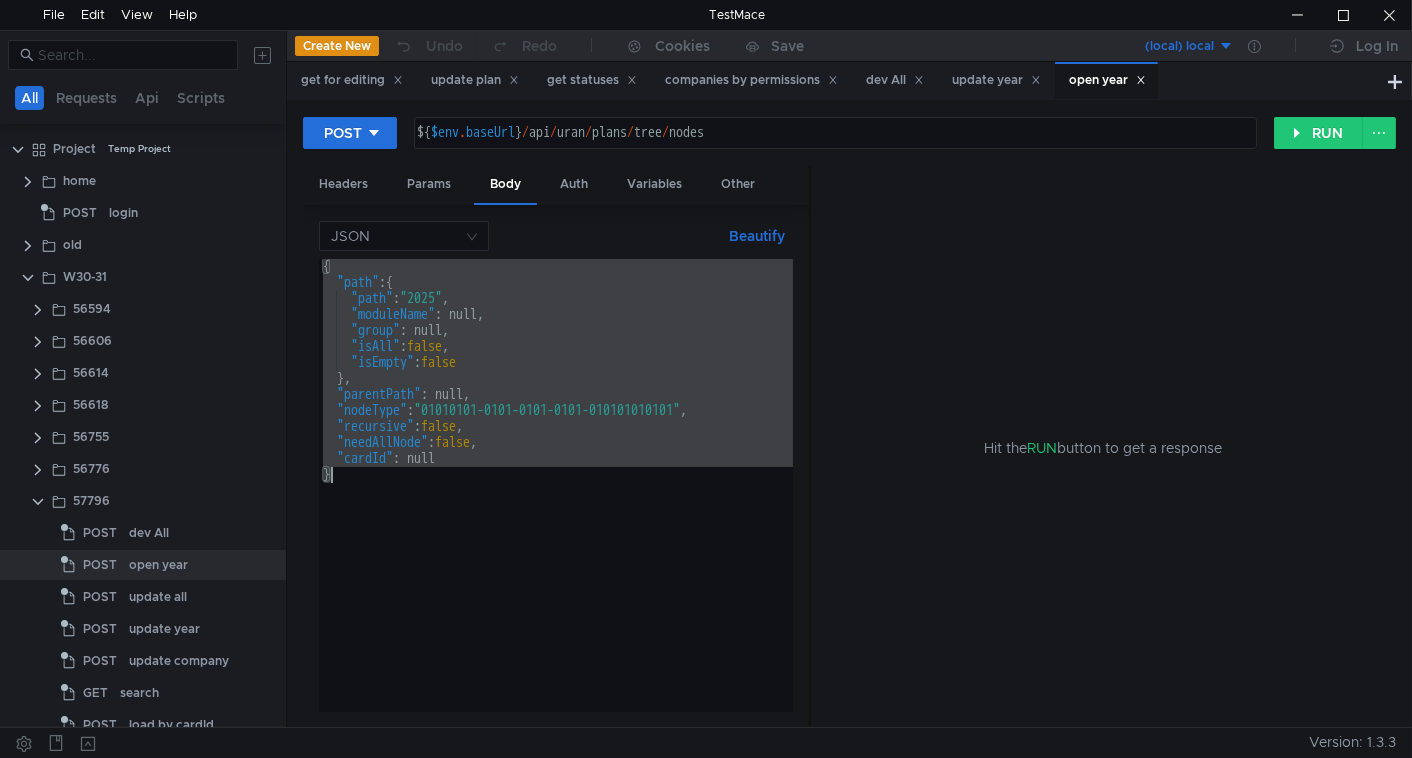 click on "{    "path" :  {       "path" :  "2025" ,       "moduleName" : null,       "group" : null,       "isAll" :  false ,       "isEmpty" :  false    } ,    "parentPath" : null,    "nodeType" :  "01010101-0101-0101-0101-010101010101" ,    "recursive" :  false ,    "needAllNode" :  false ,    "cardId" : null }" at bounding box center [556, 485] 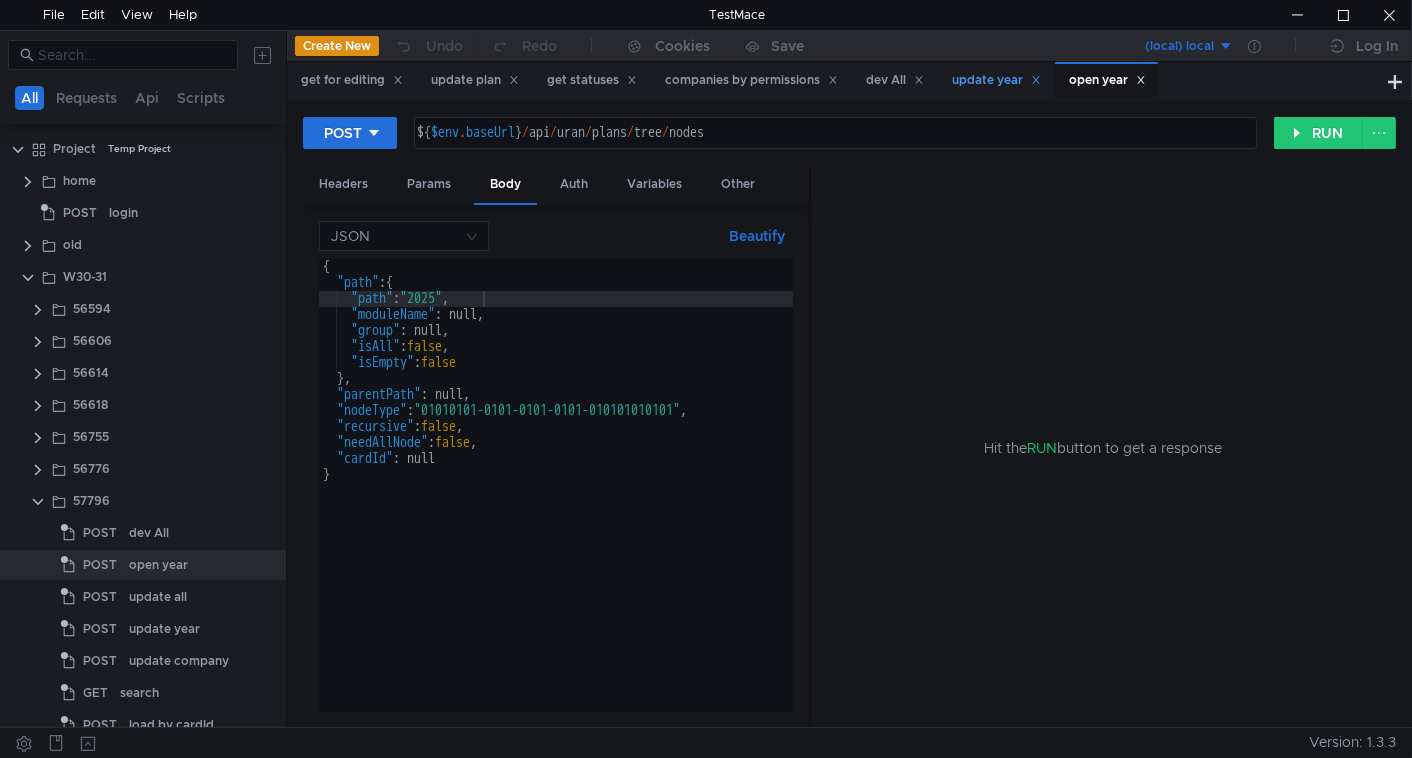 click on "update year" at bounding box center (996, 80) 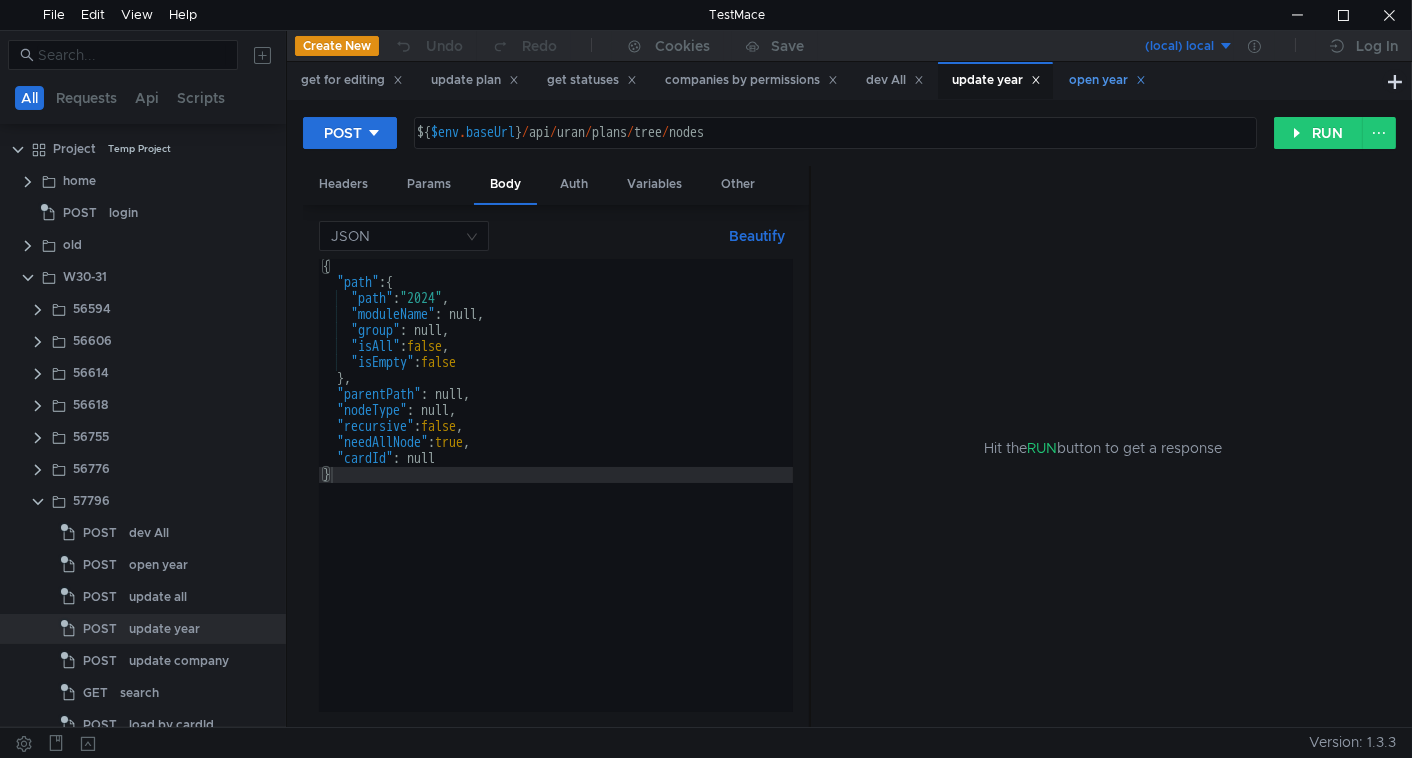 click on "open year" at bounding box center (1107, 80) 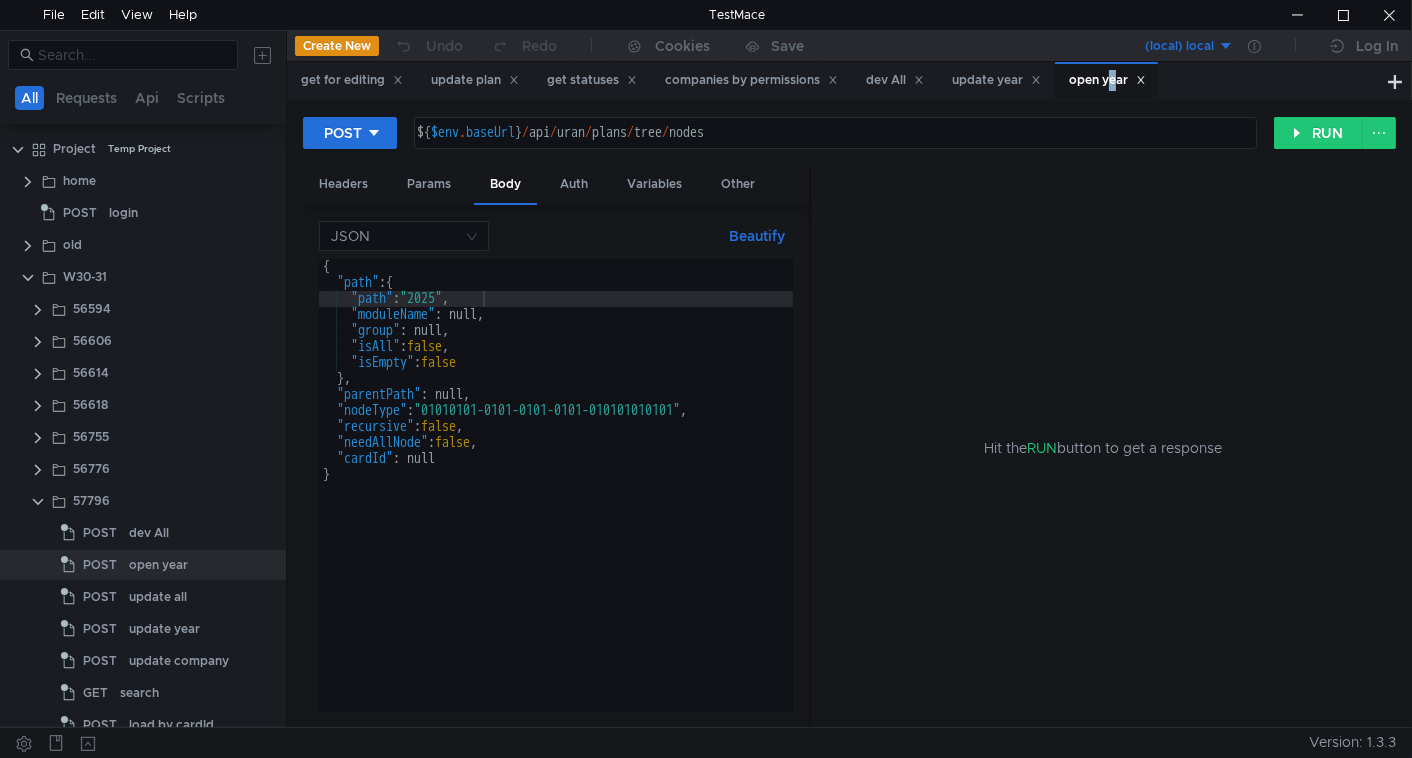 type on "}" 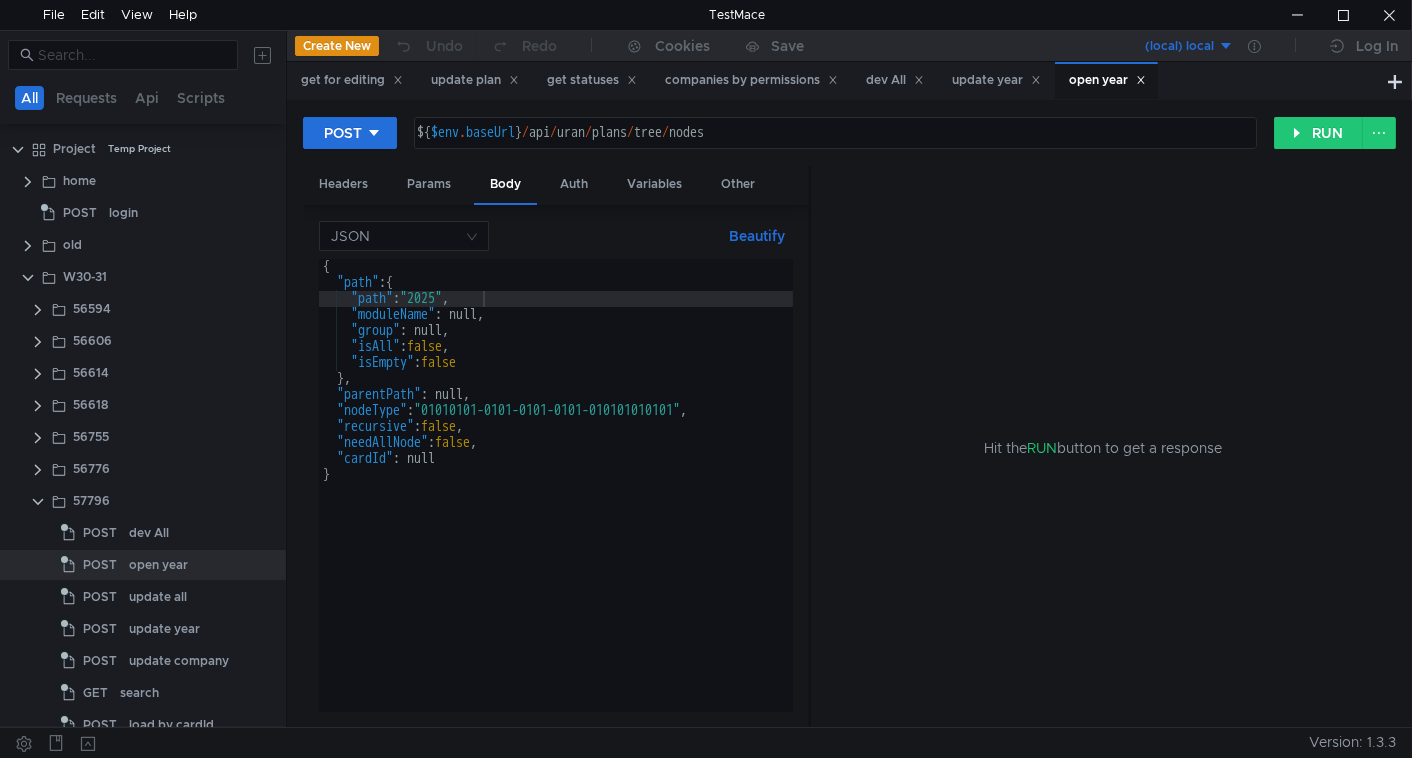 drag, startPoint x: 364, startPoint y: 482, endPoint x: 391, endPoint y: 466, distance: 31.38471 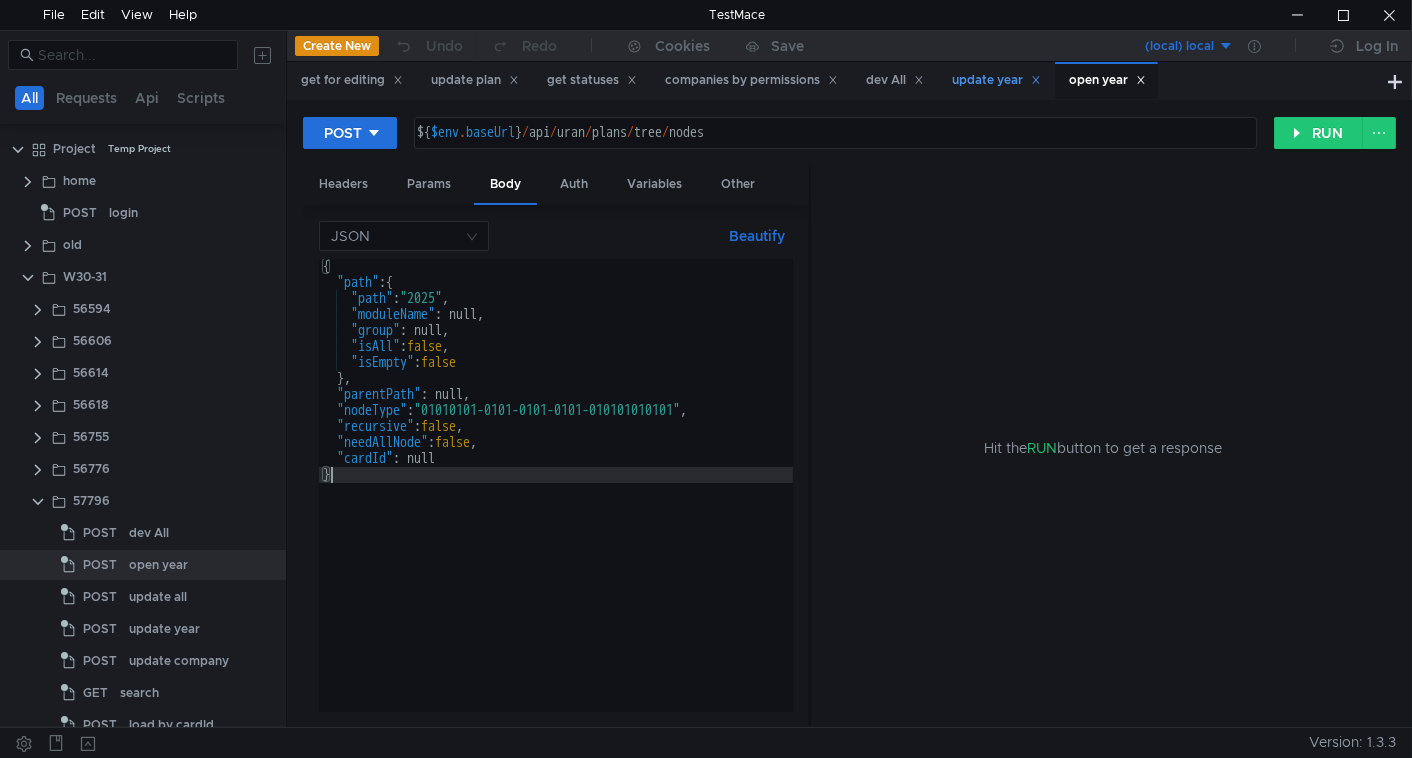 click on "update year" at bounding box center [996, 80] 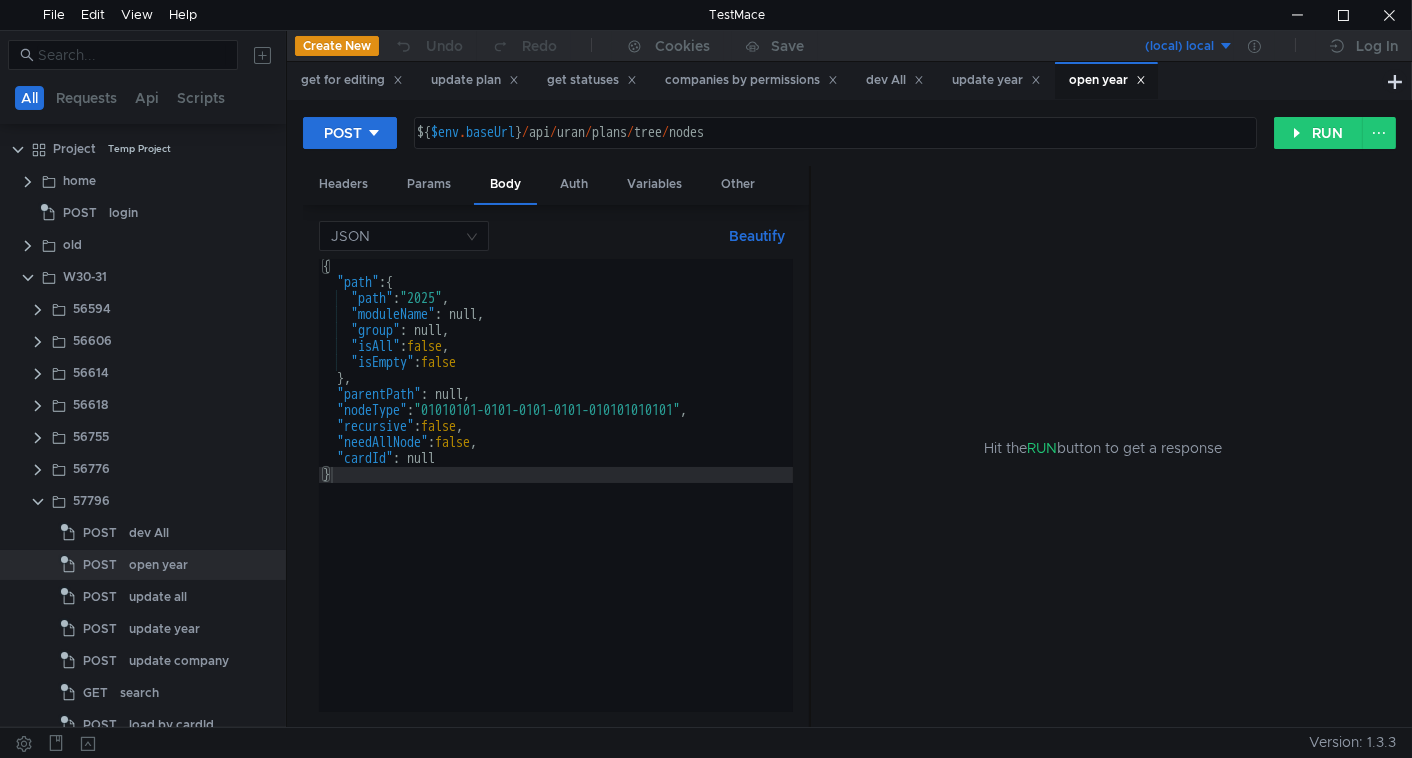 click 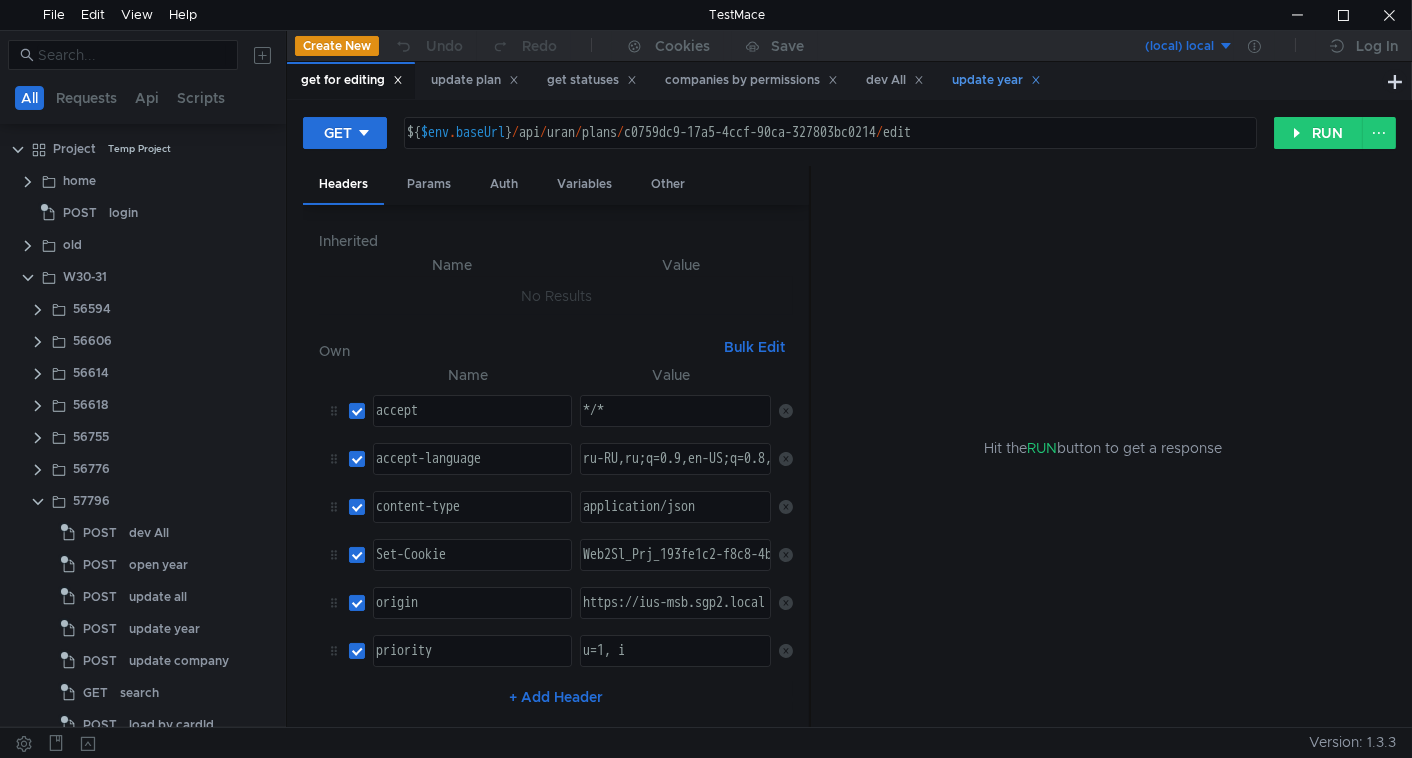 scroll, scrollTop: 246, scrollLeft: 0, axis: vertical 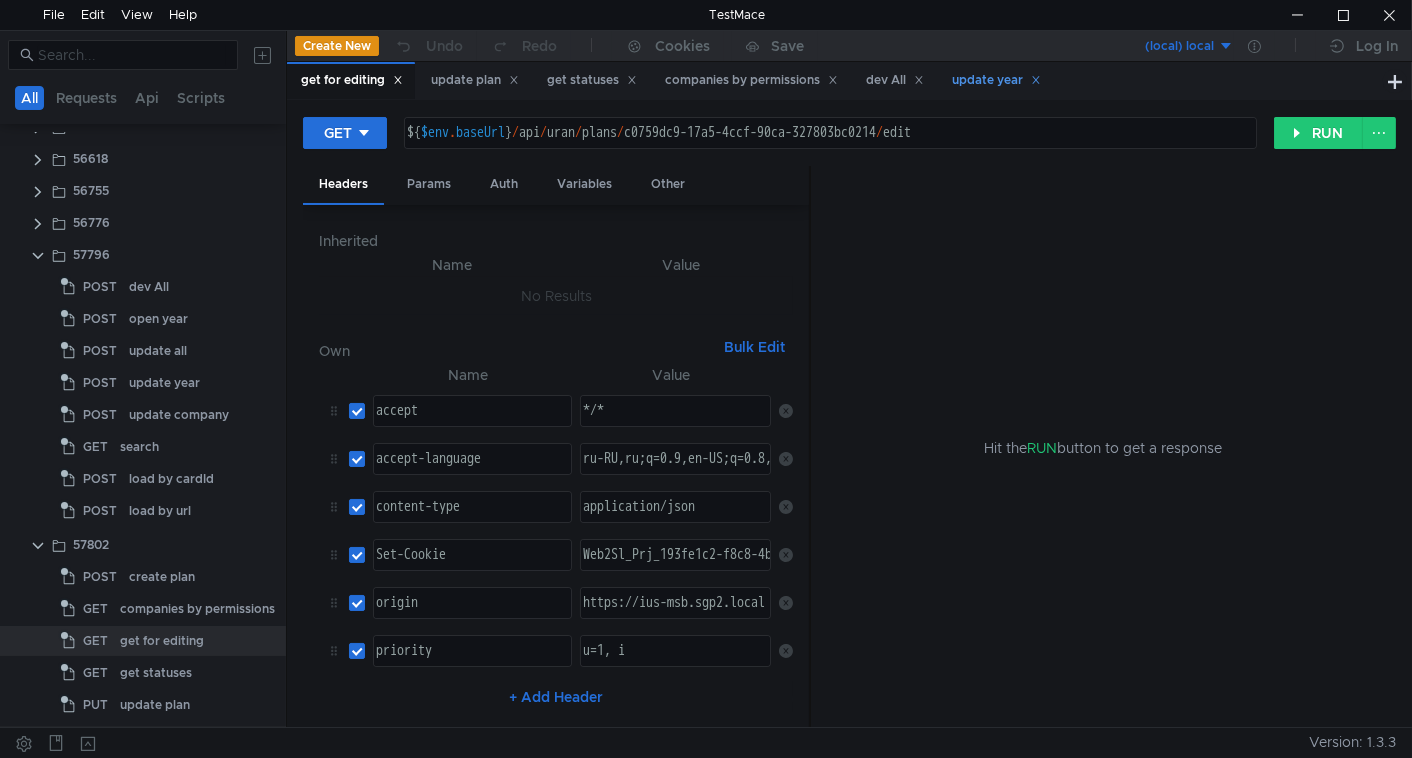 click on "update year" at bounding box center [996, 80] 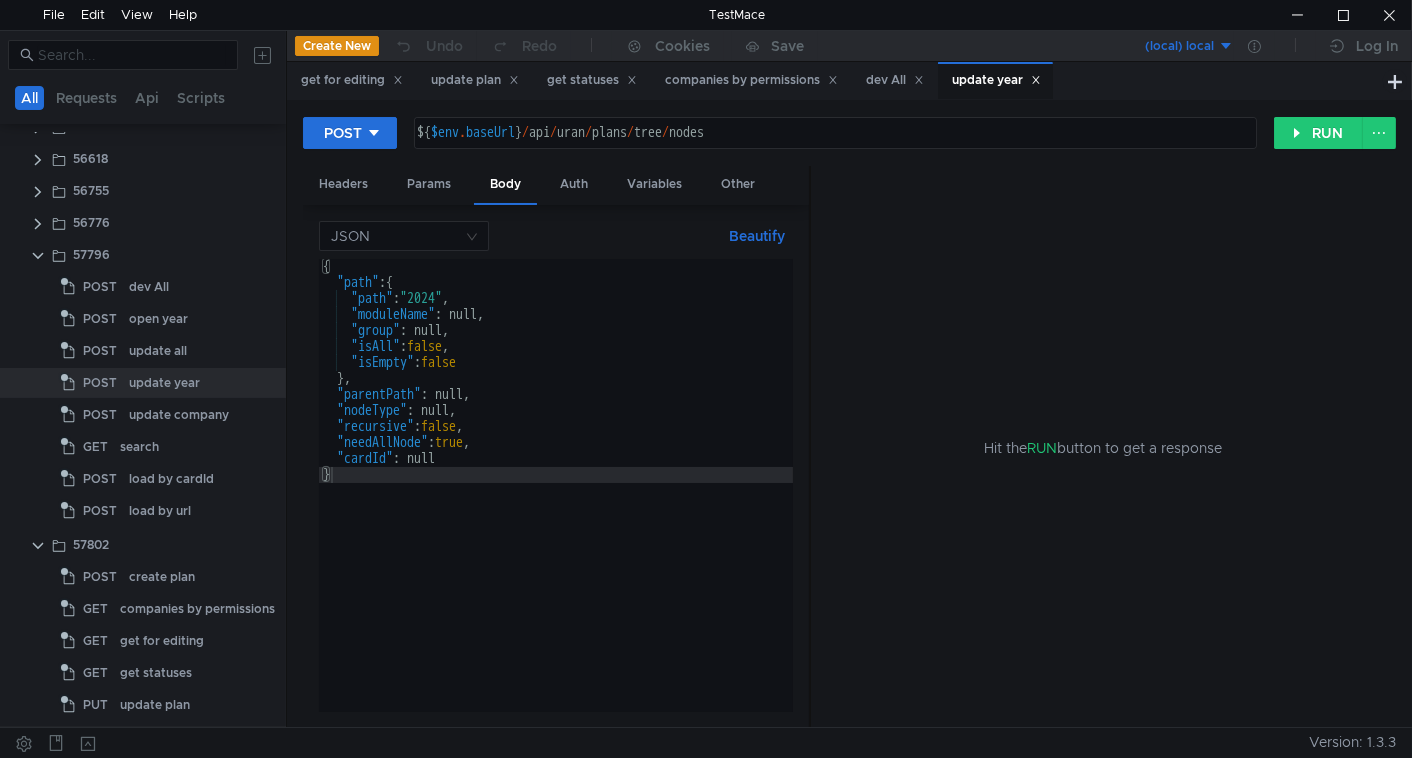 click 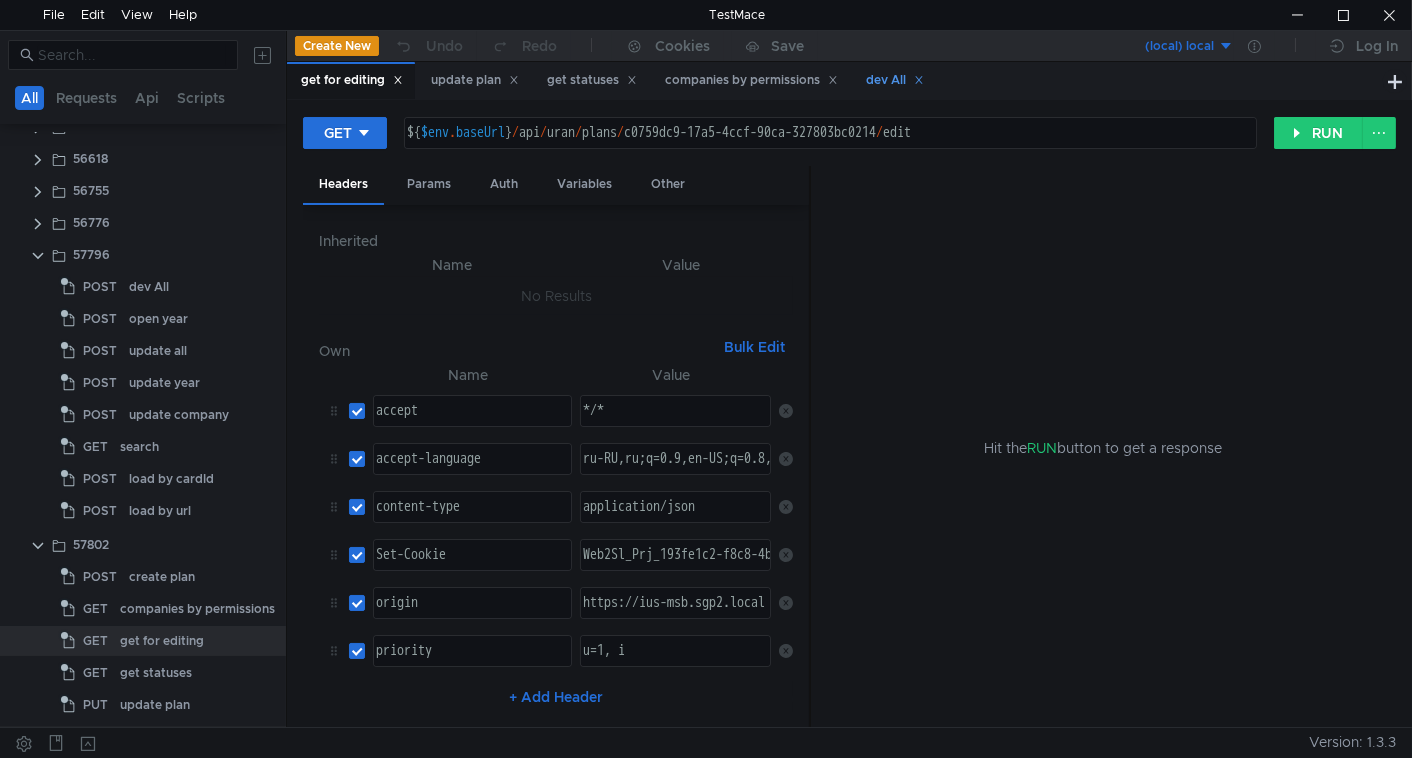 click 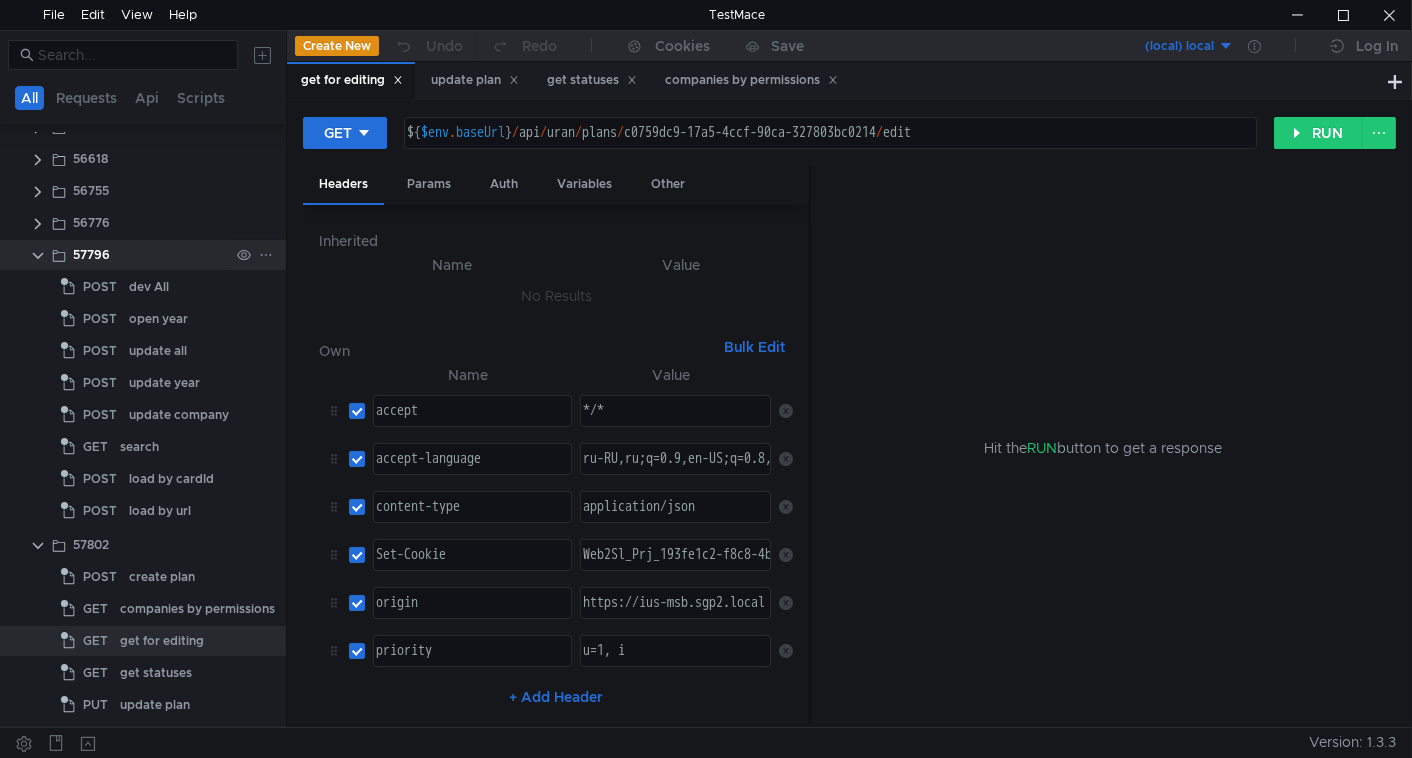 click 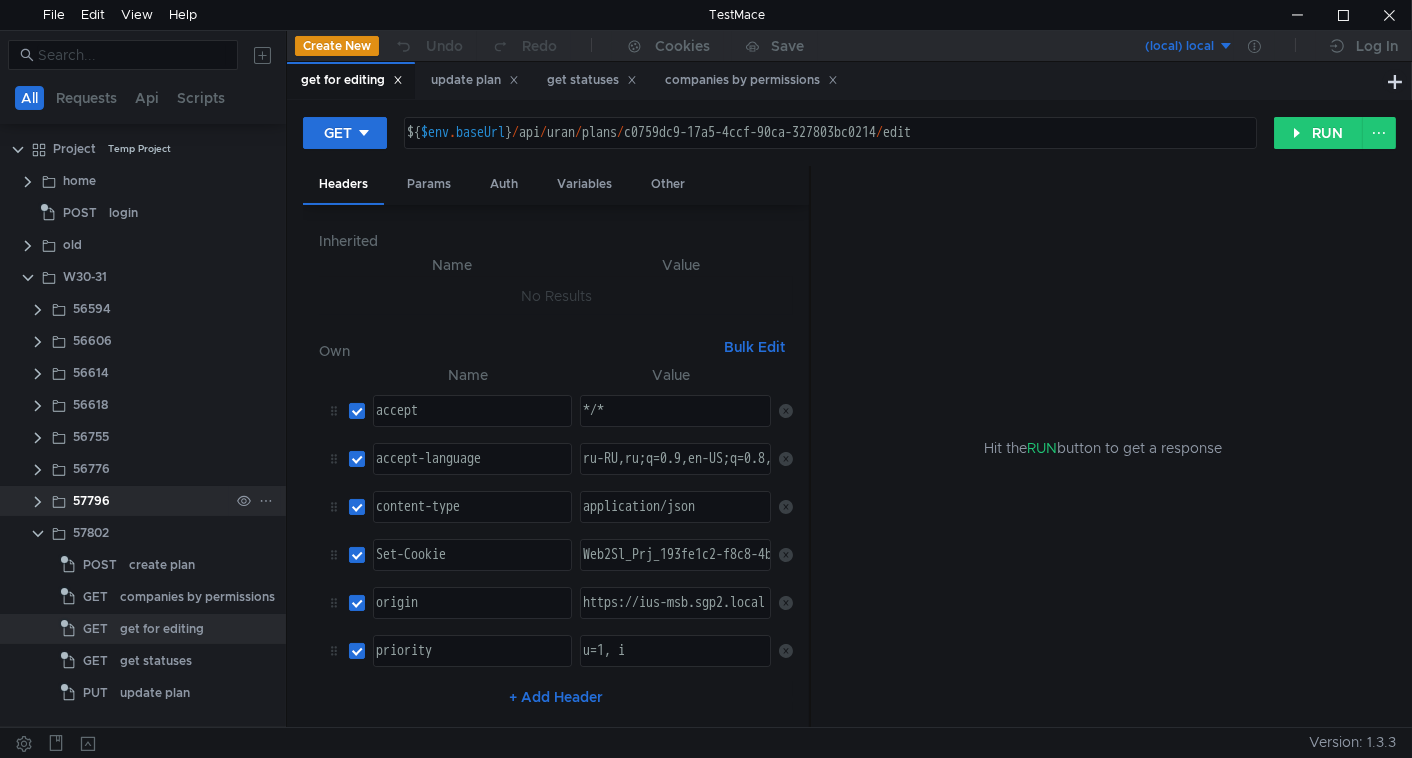scroll, scrollTop: 0, scrollLeft: 0, axis: both 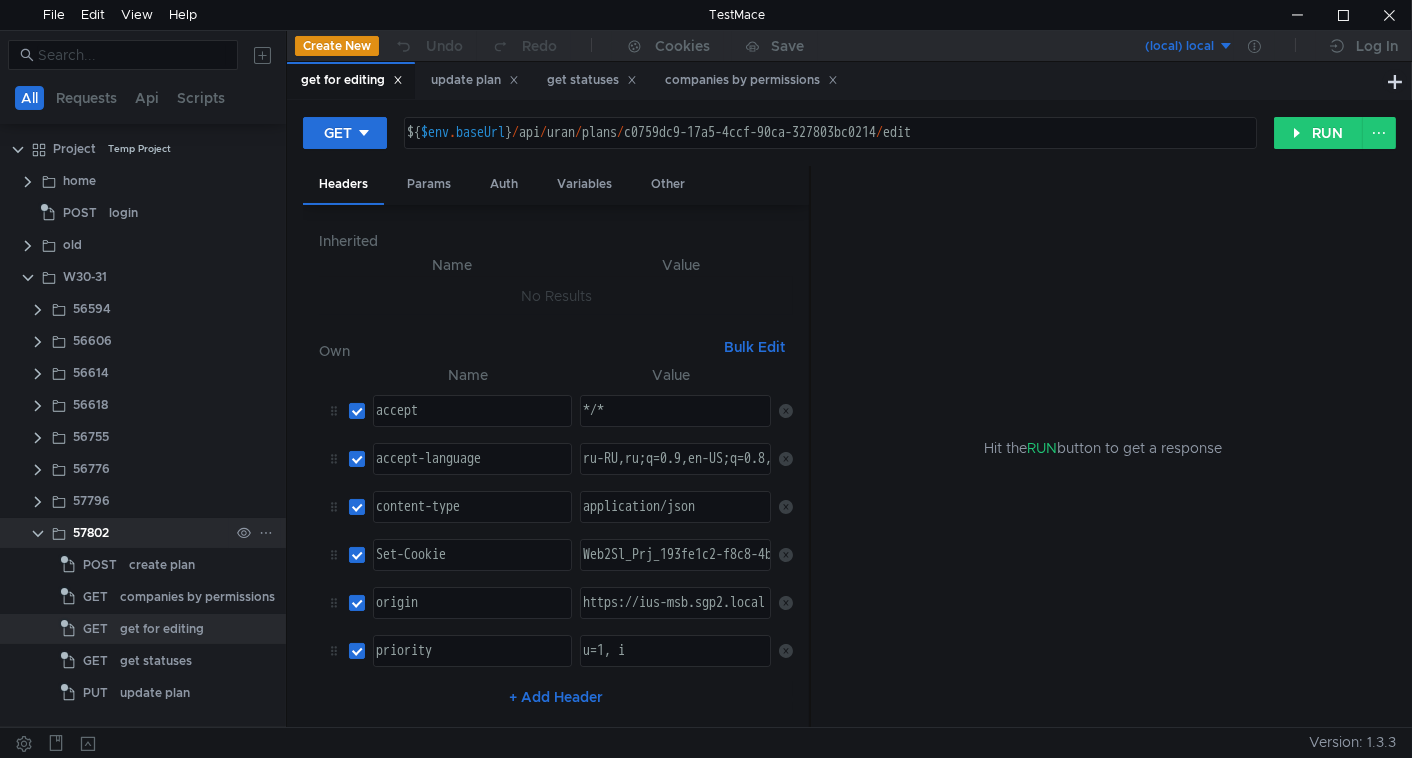 click 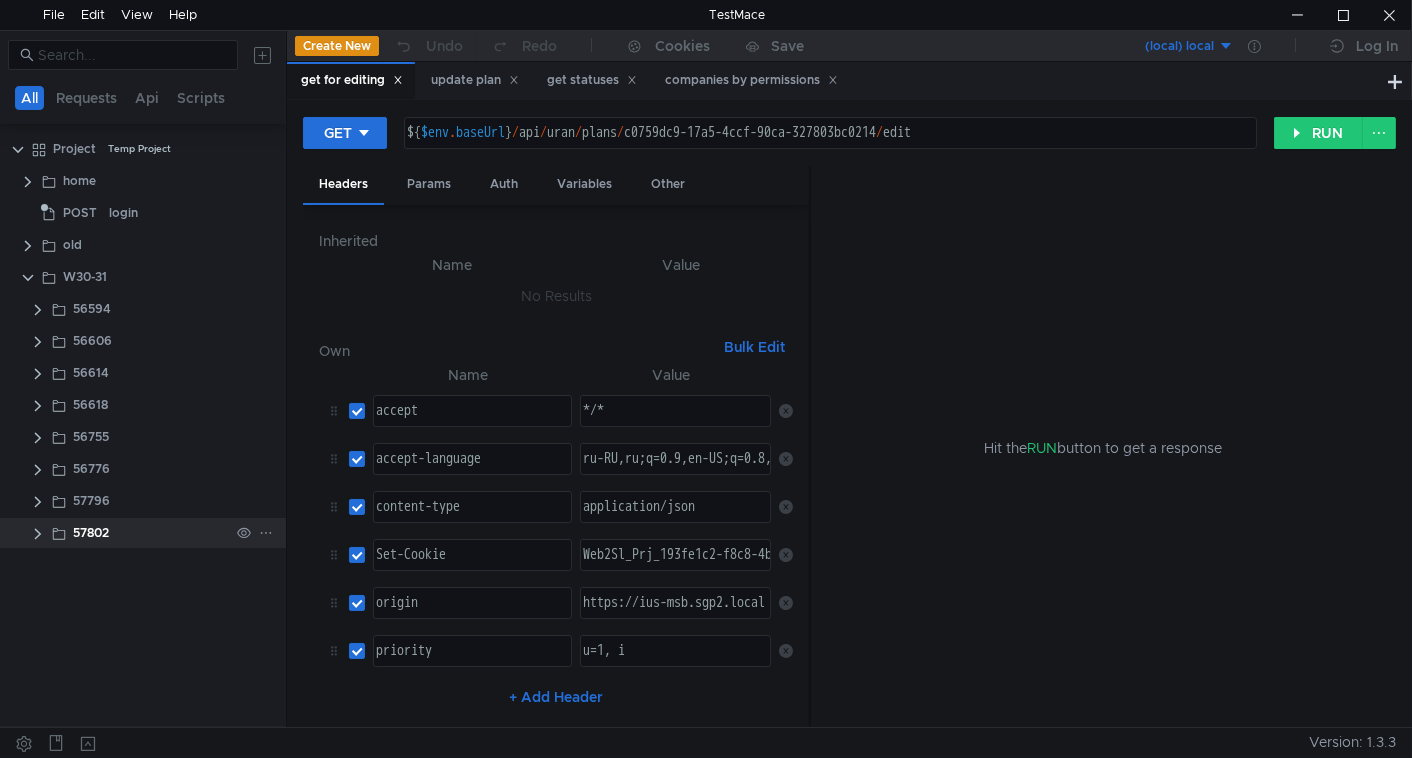 click 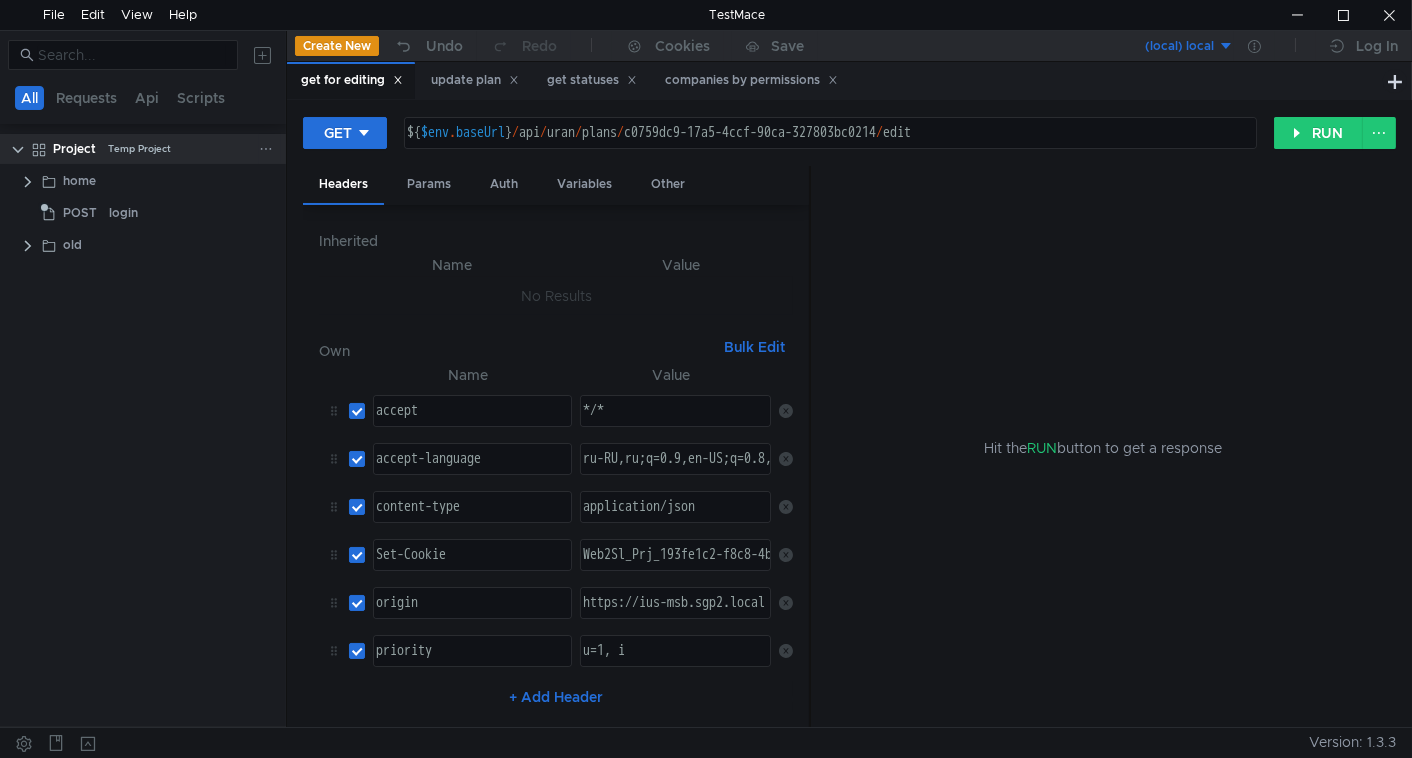 click 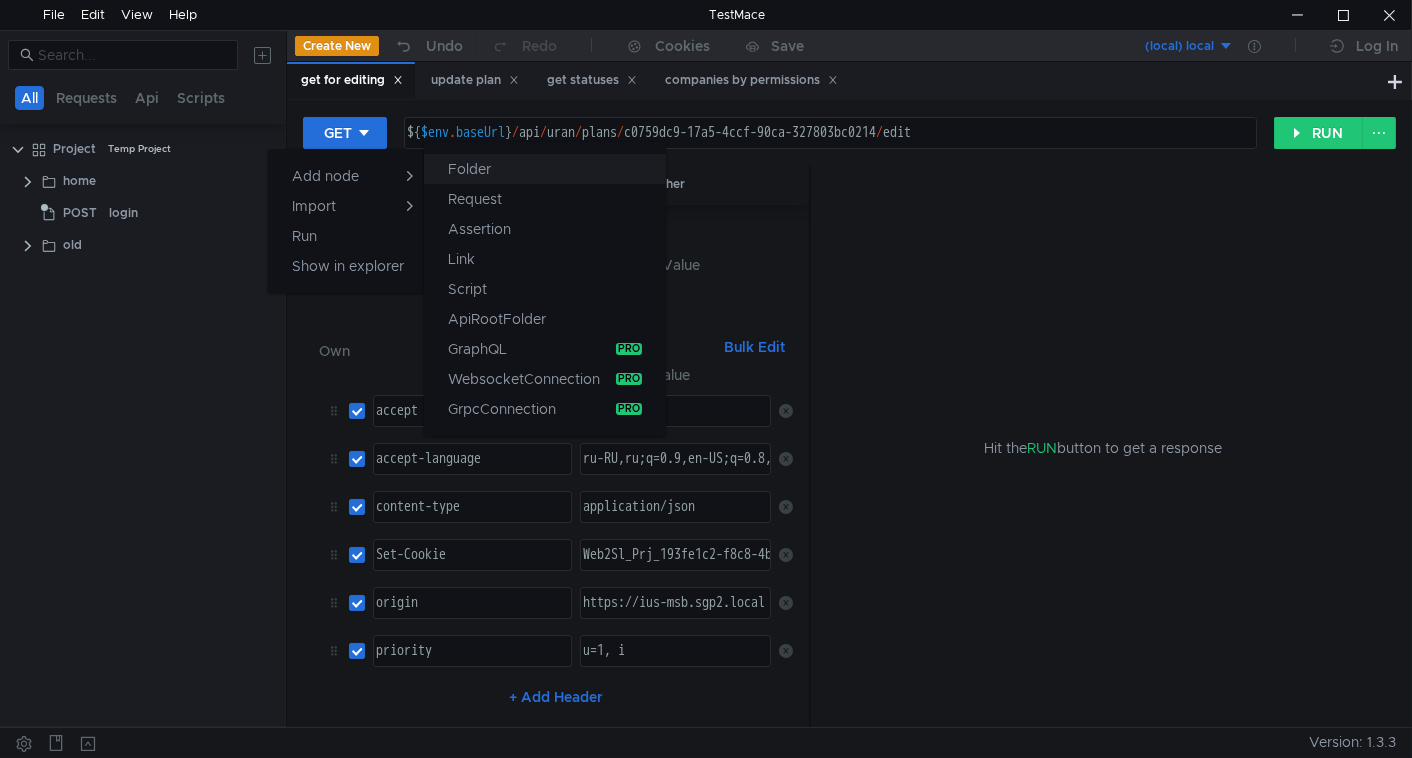 click on "Folder" at bounding box center (469, 169) 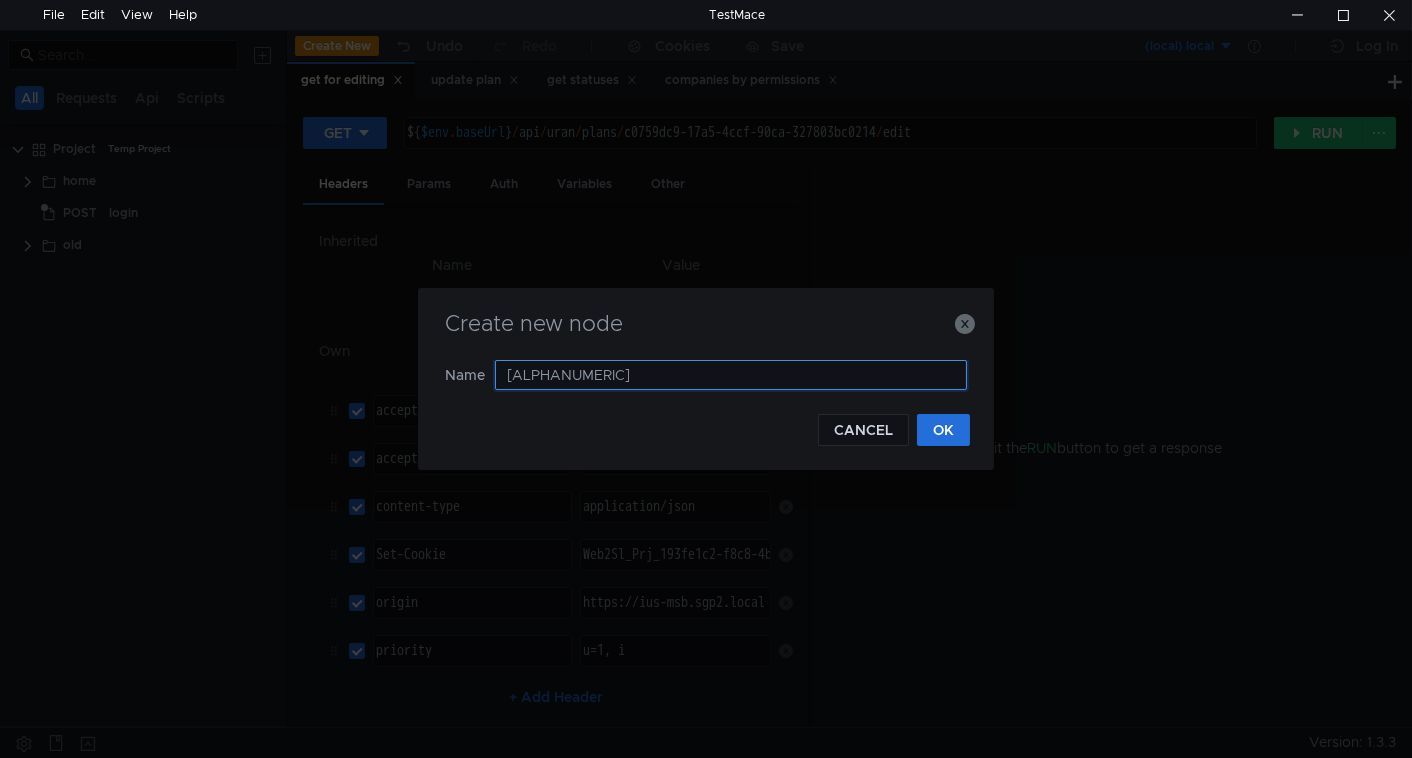 type on "[ALPHANUMERIC]" 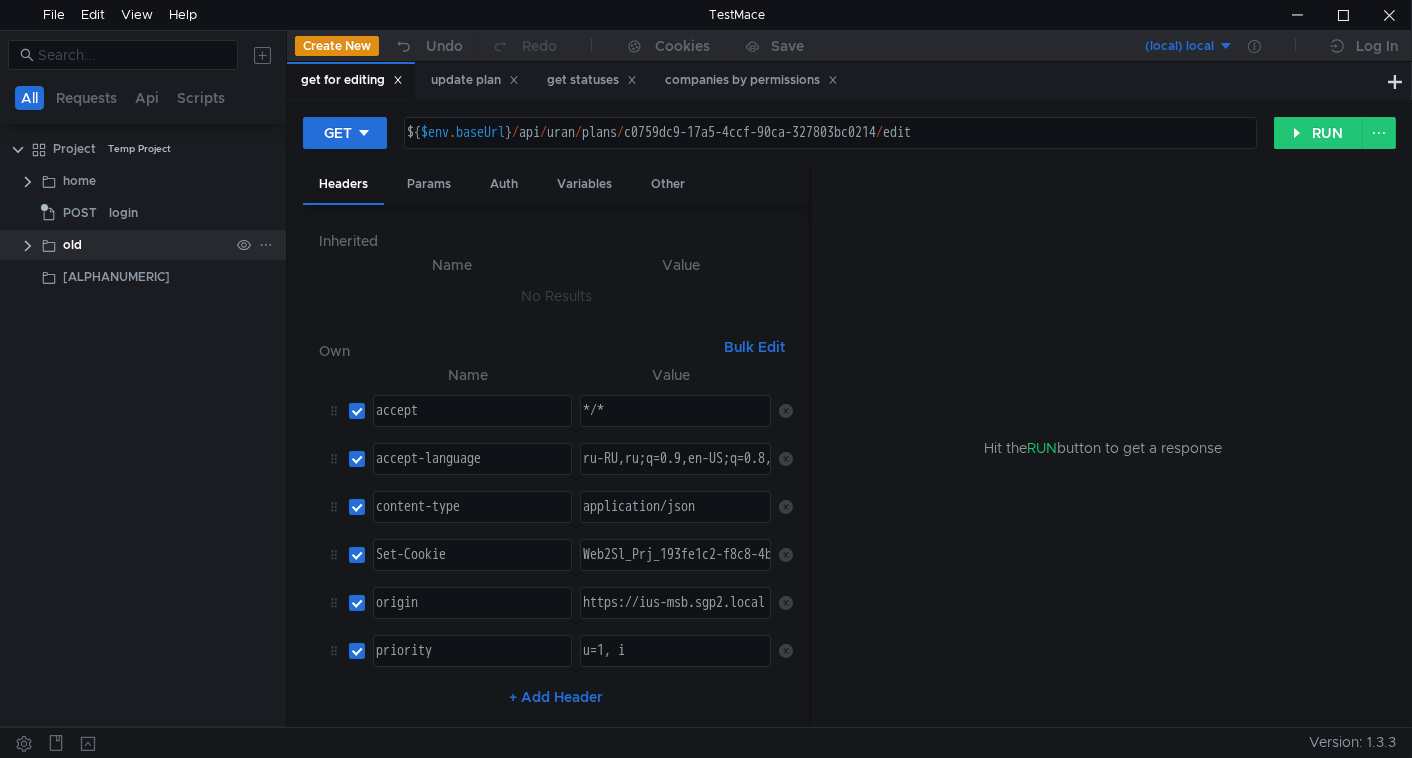 click 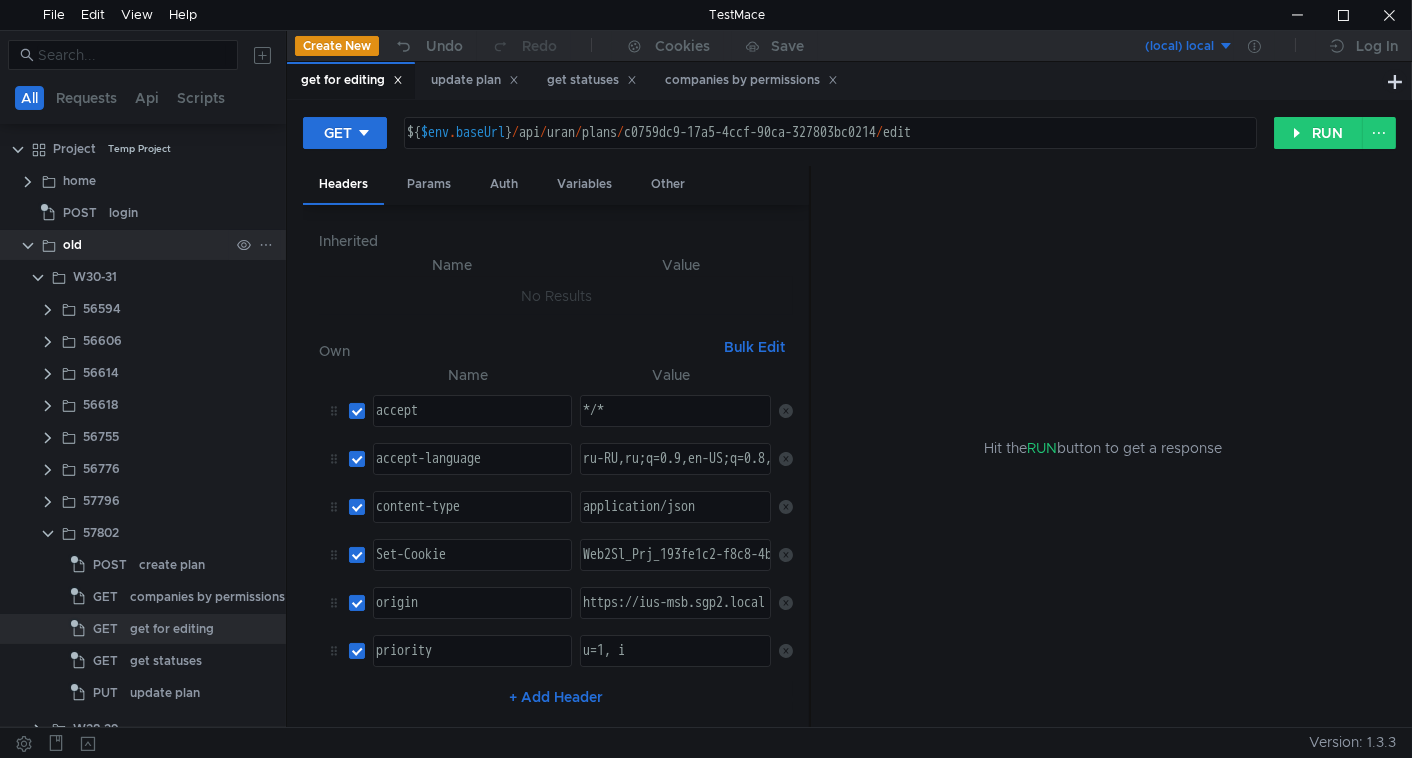 click 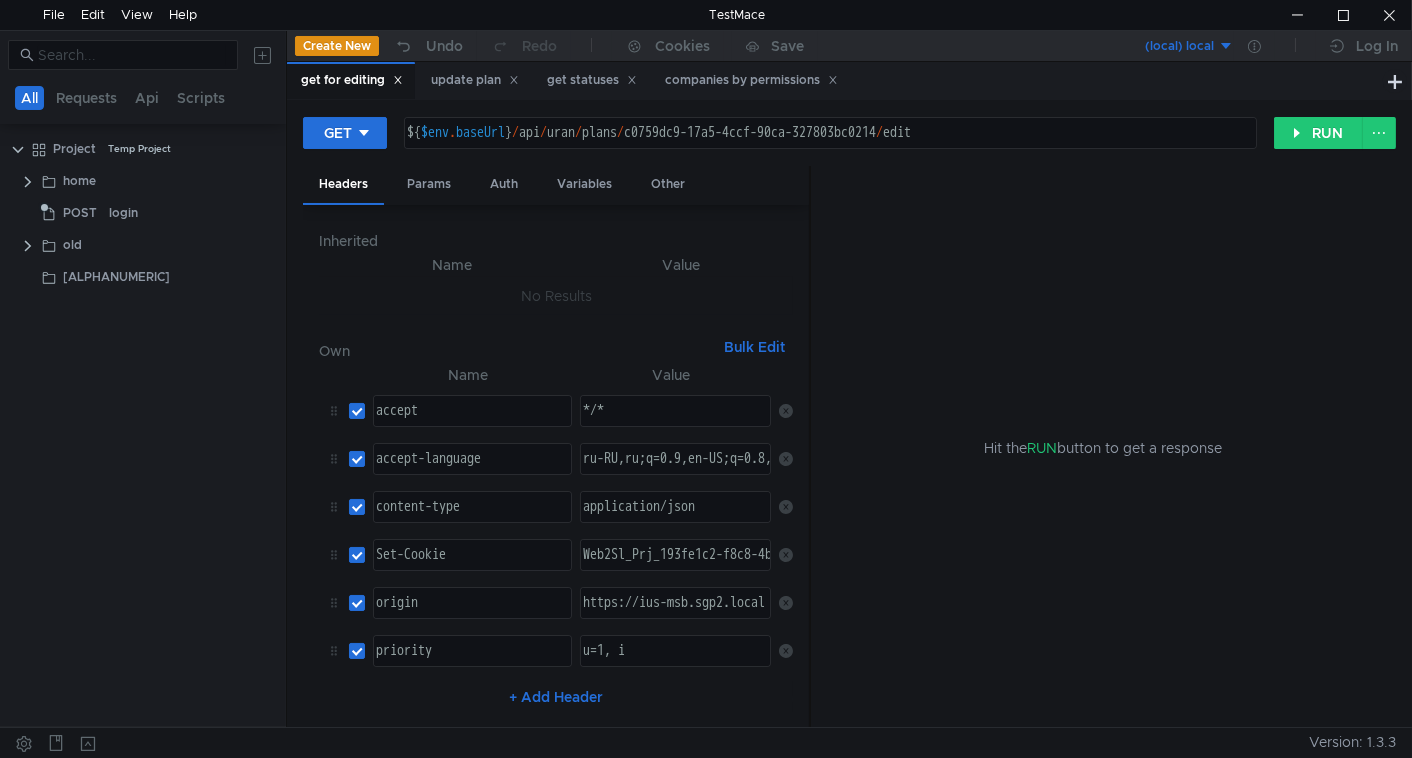 click on "[ALPHANUMERIC]" 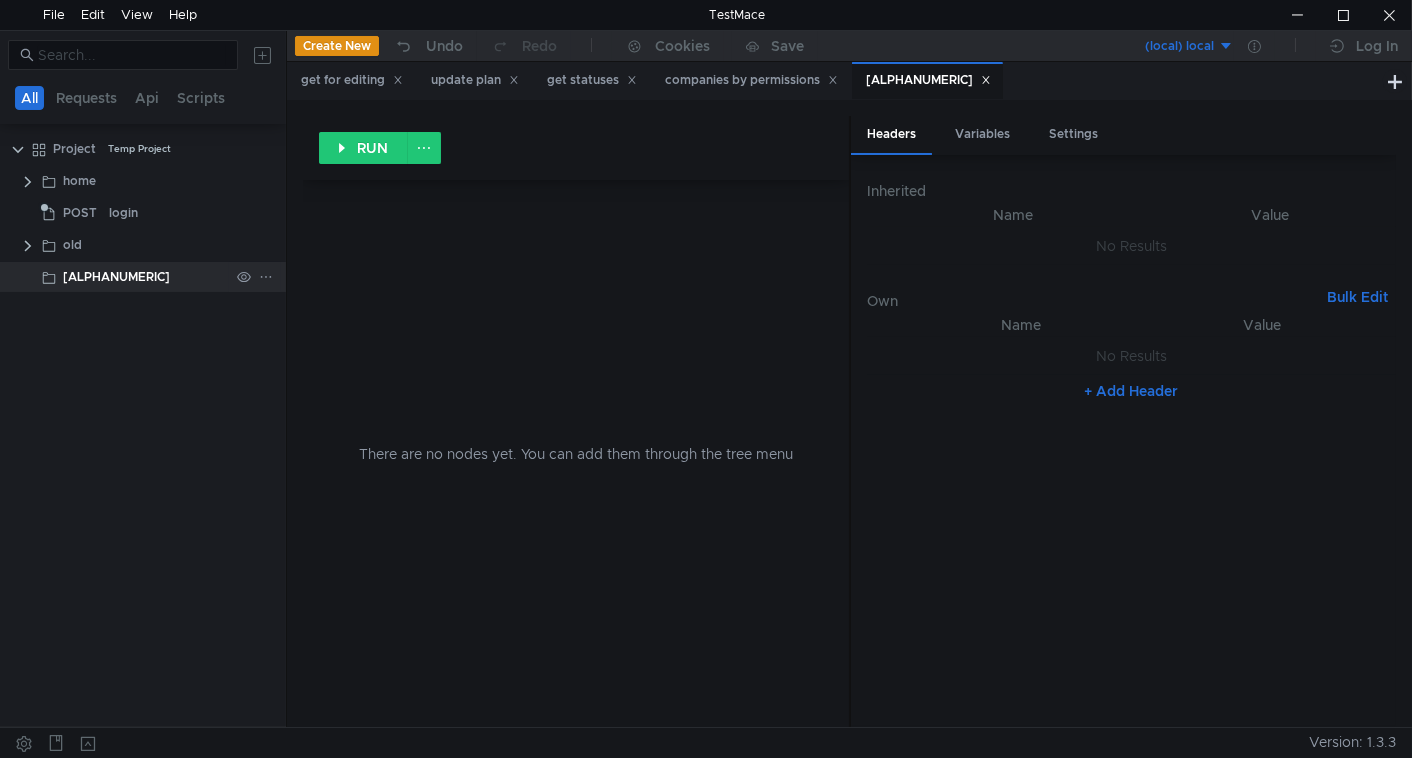 click 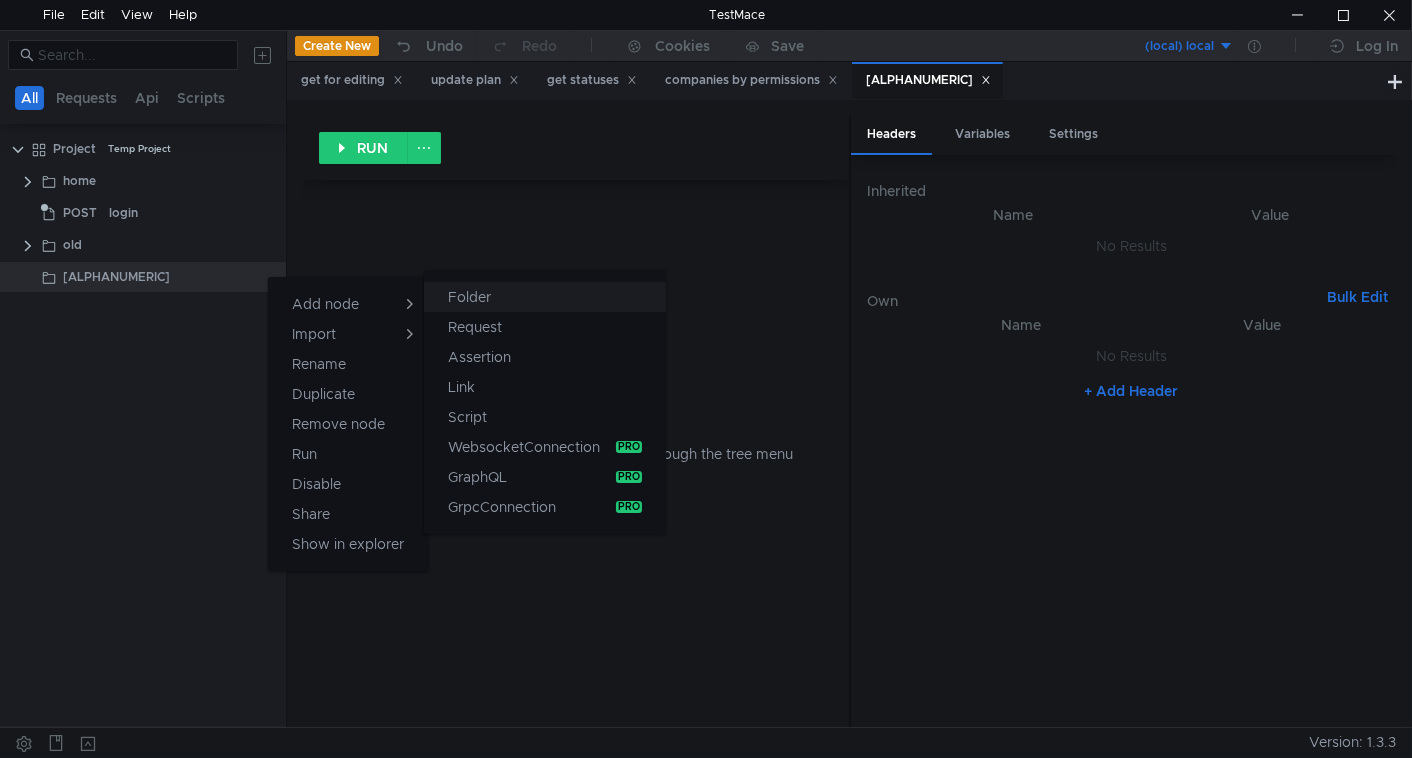 click on "Folder" at bounding box center (469, 297) 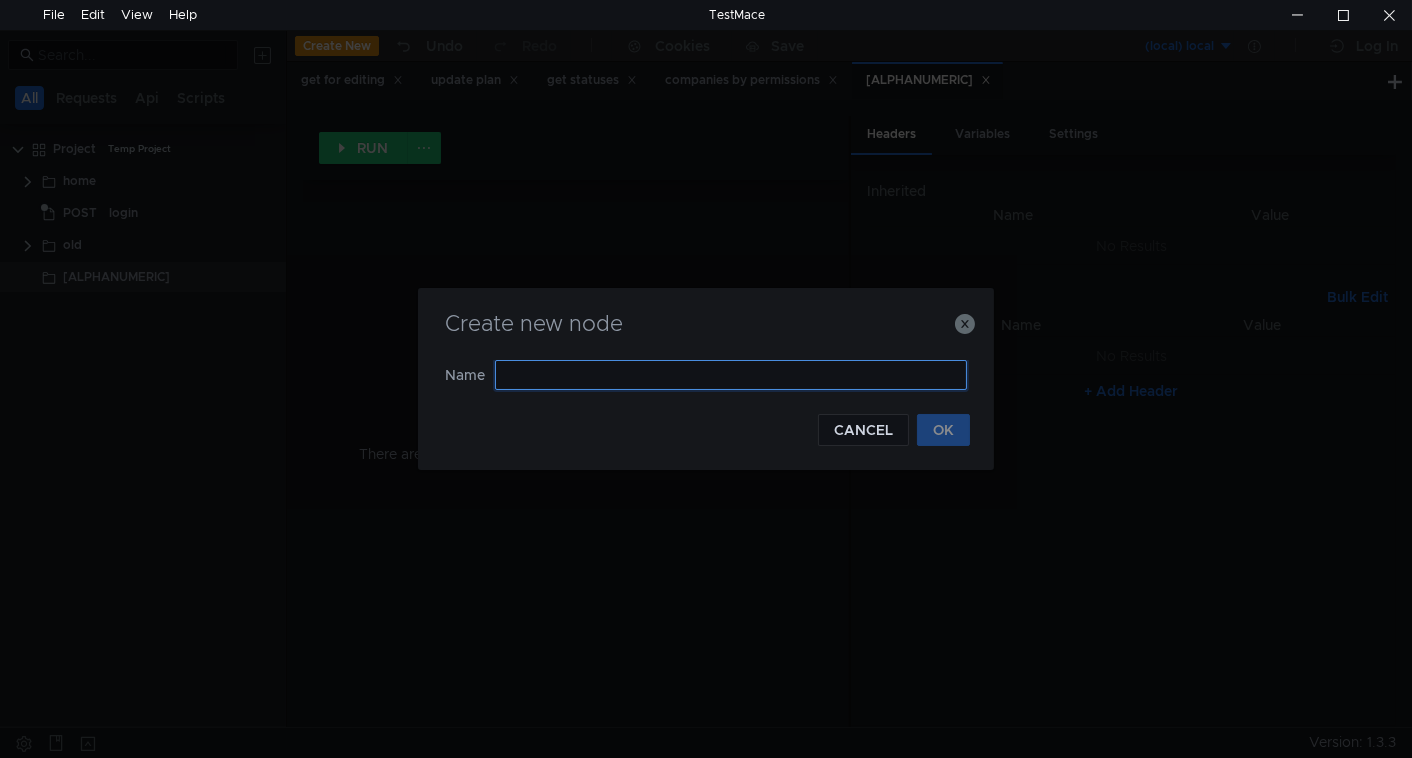 paste on "[NUMBER]" 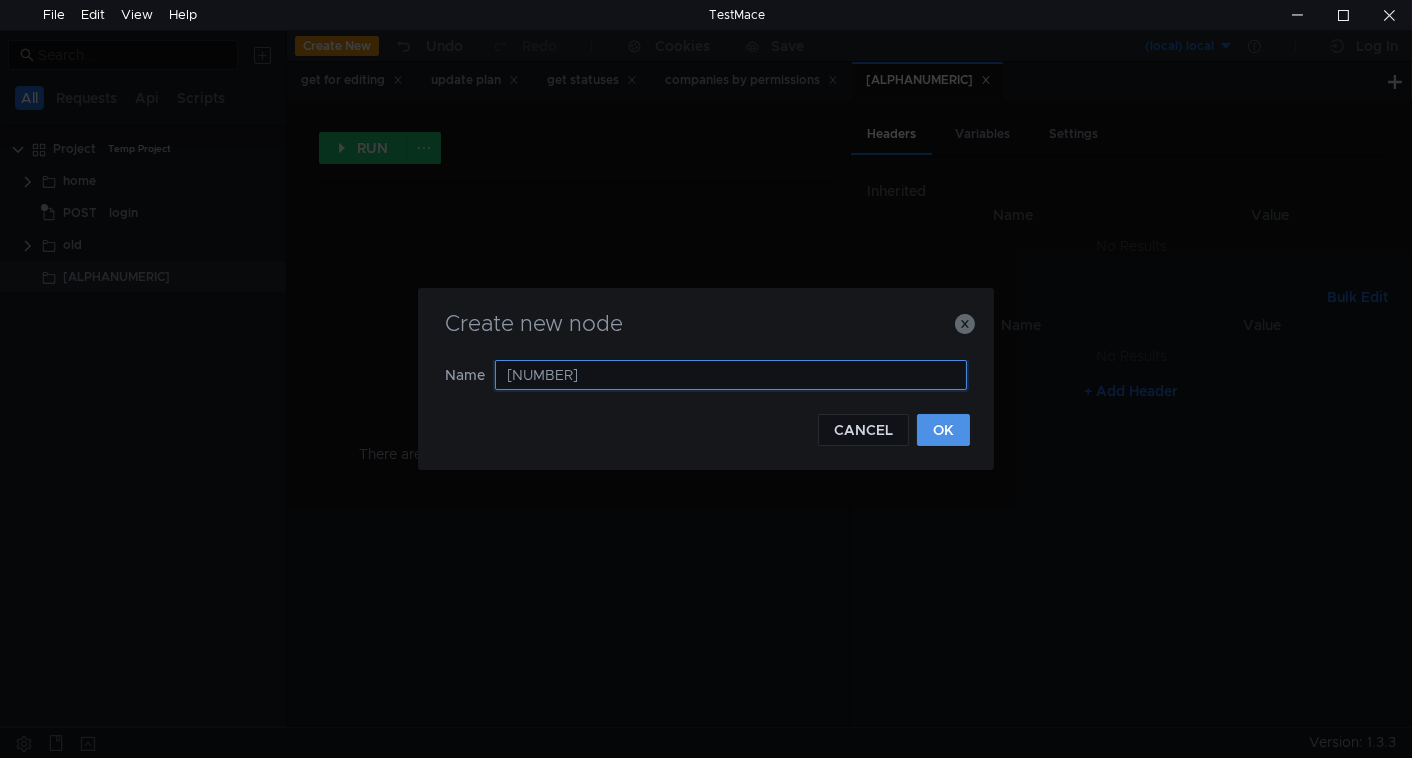 type on "[NUMBER]" 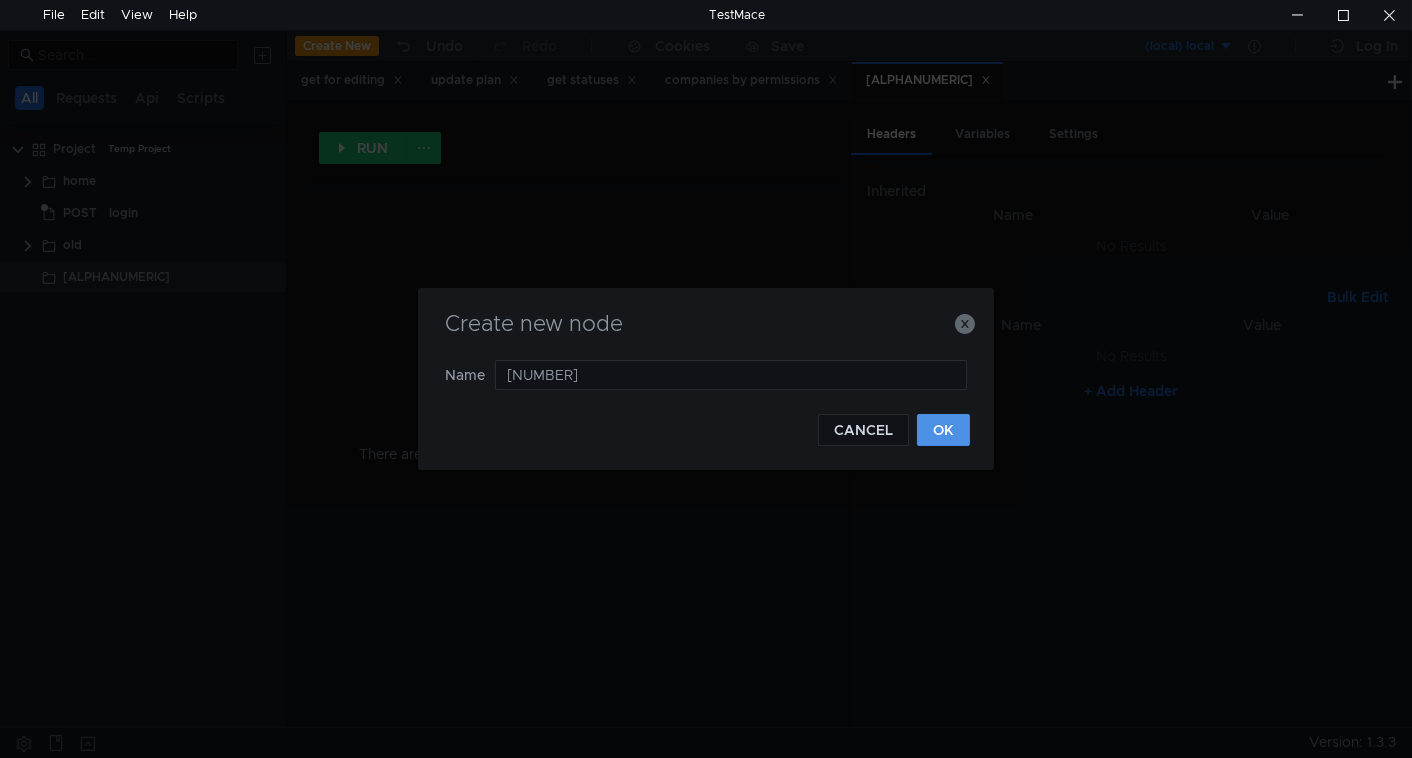 click on "OK" 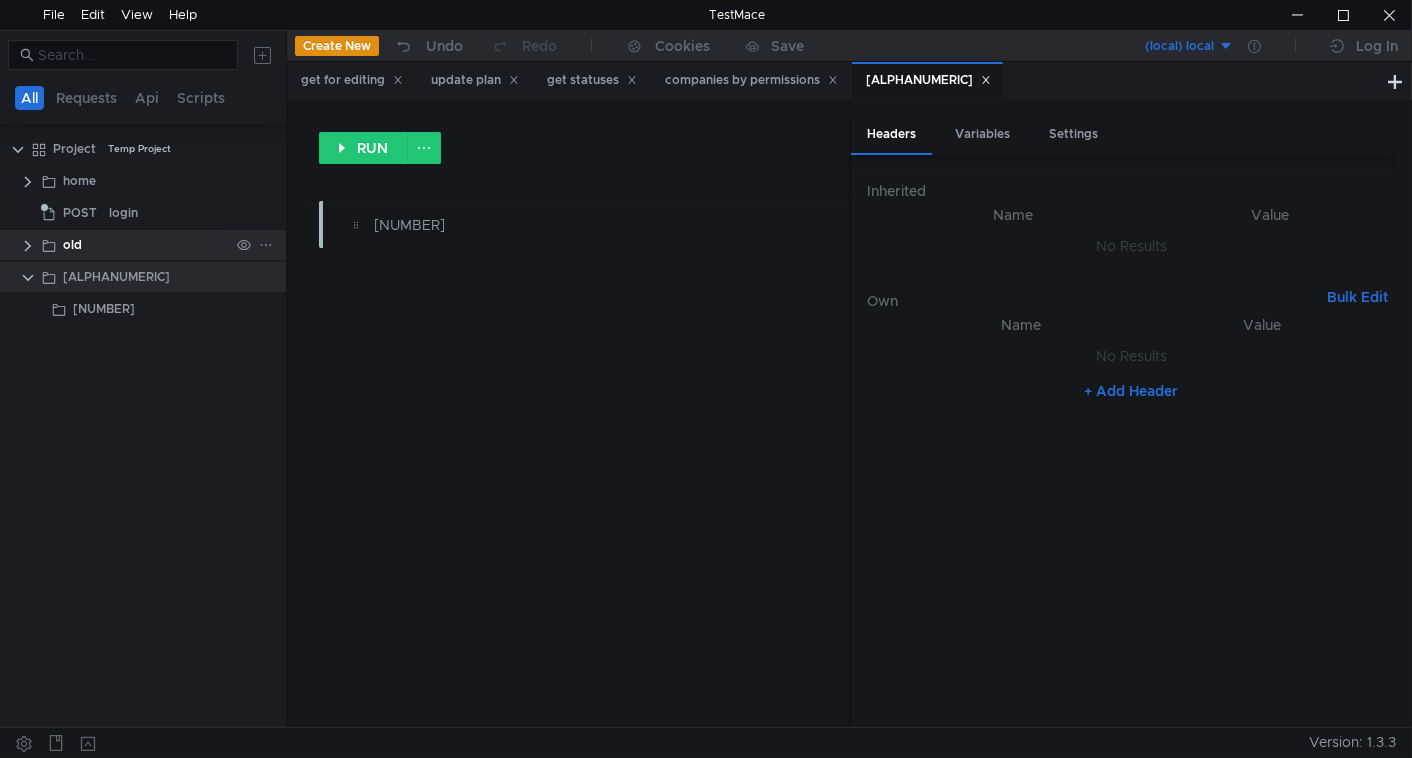 click 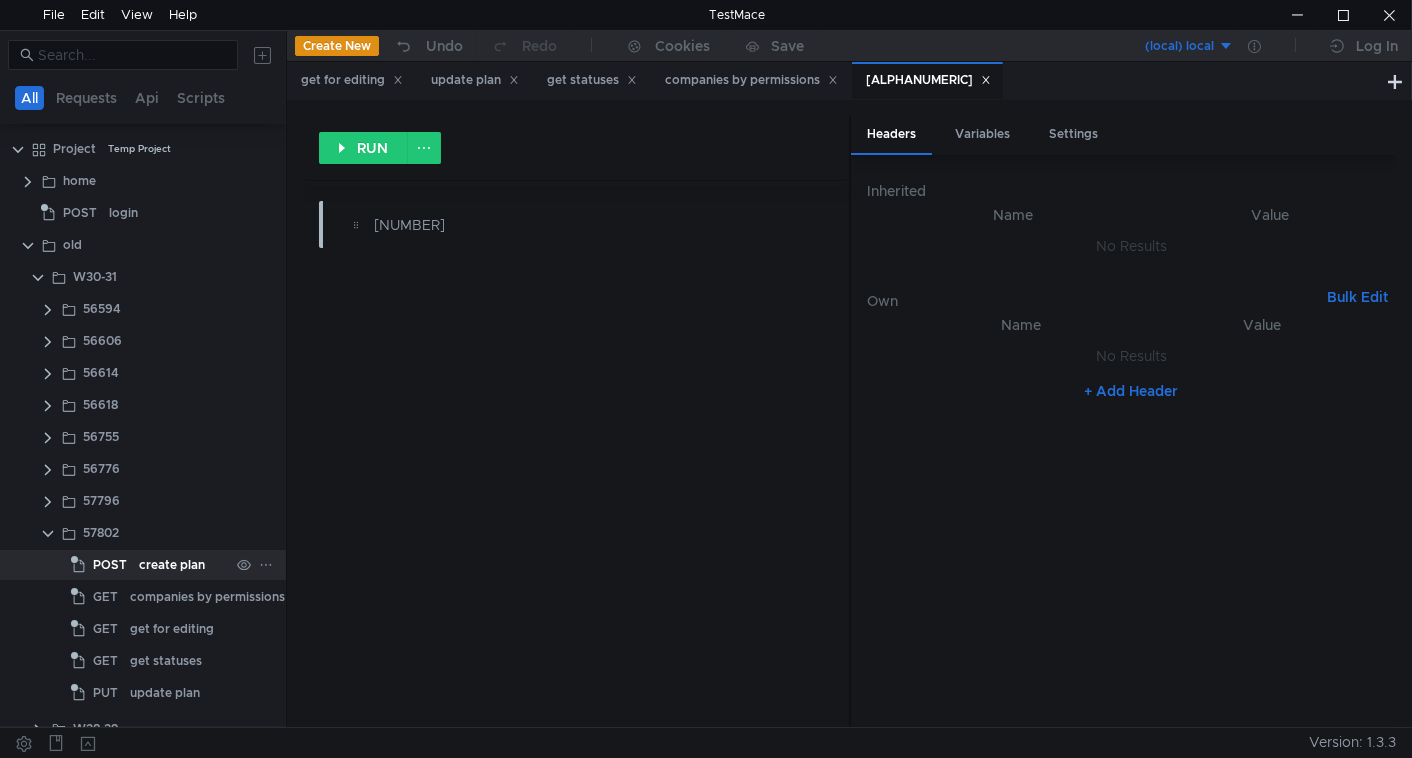 click on "POST" 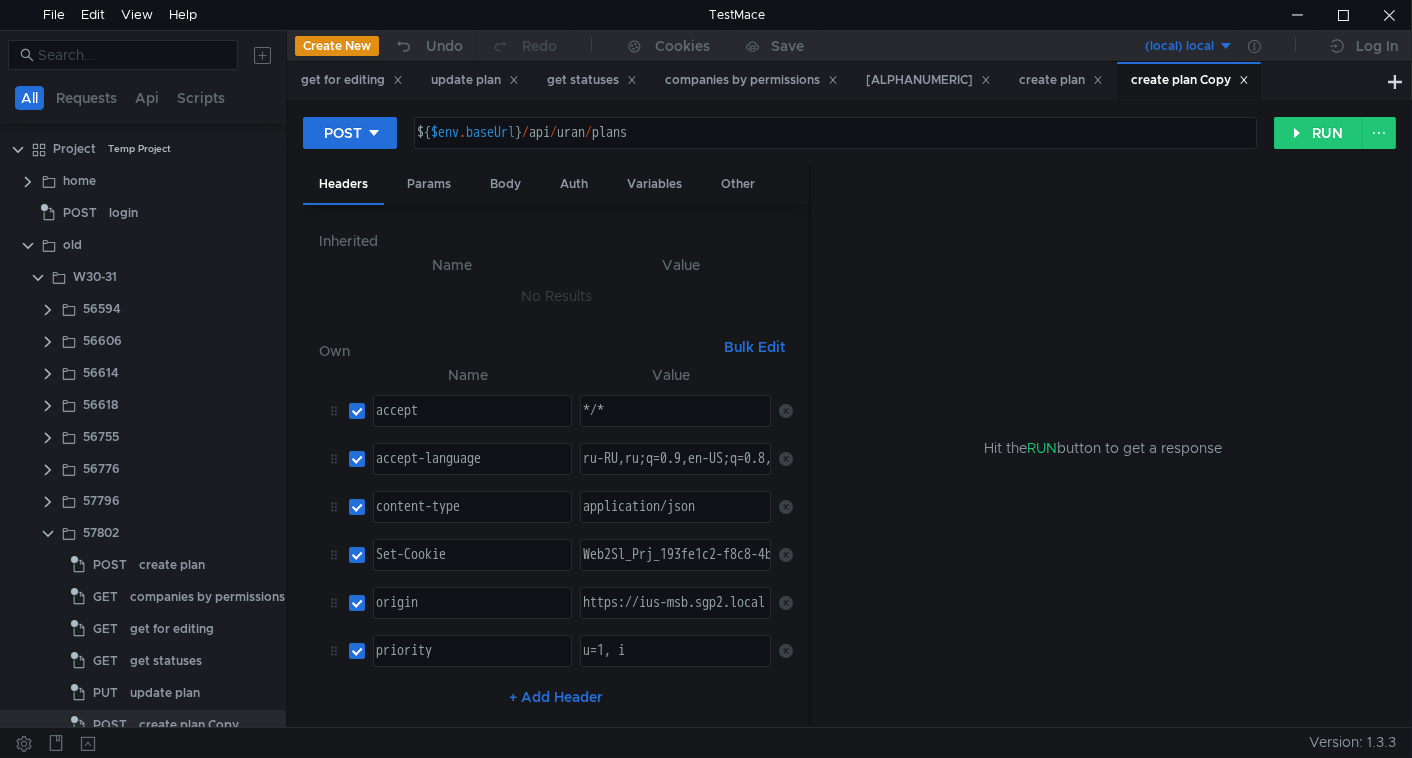scroll, scrollTop: 312, scrollLeft: 0, axis: vertical 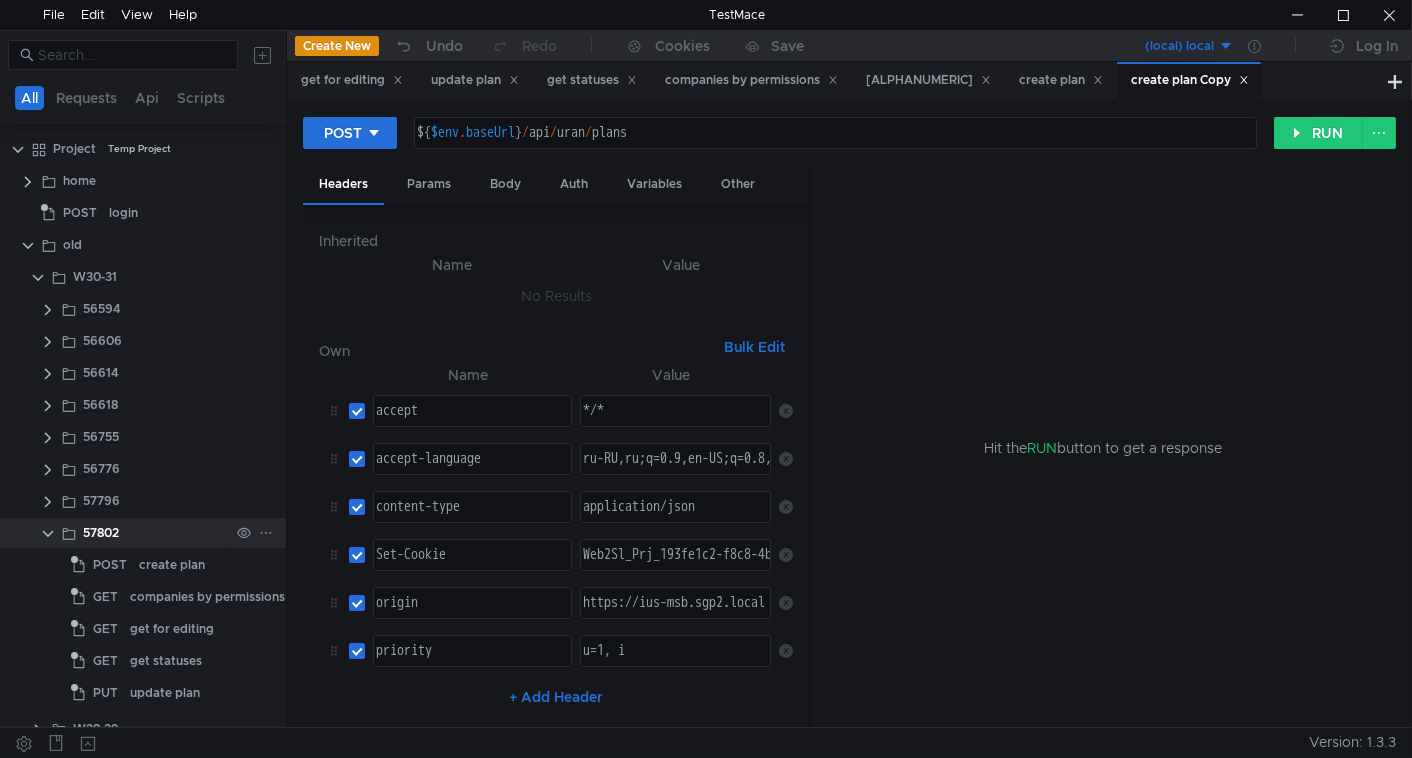click 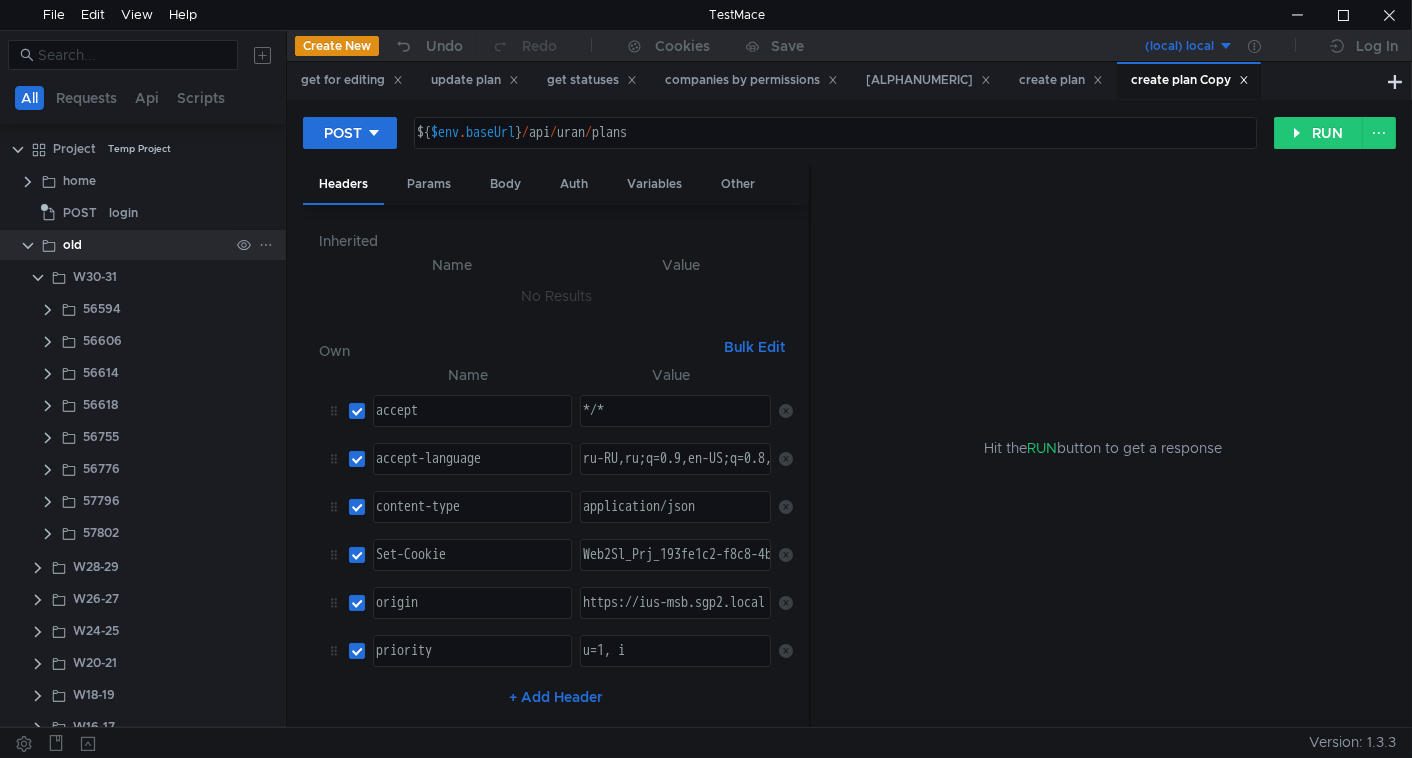 click 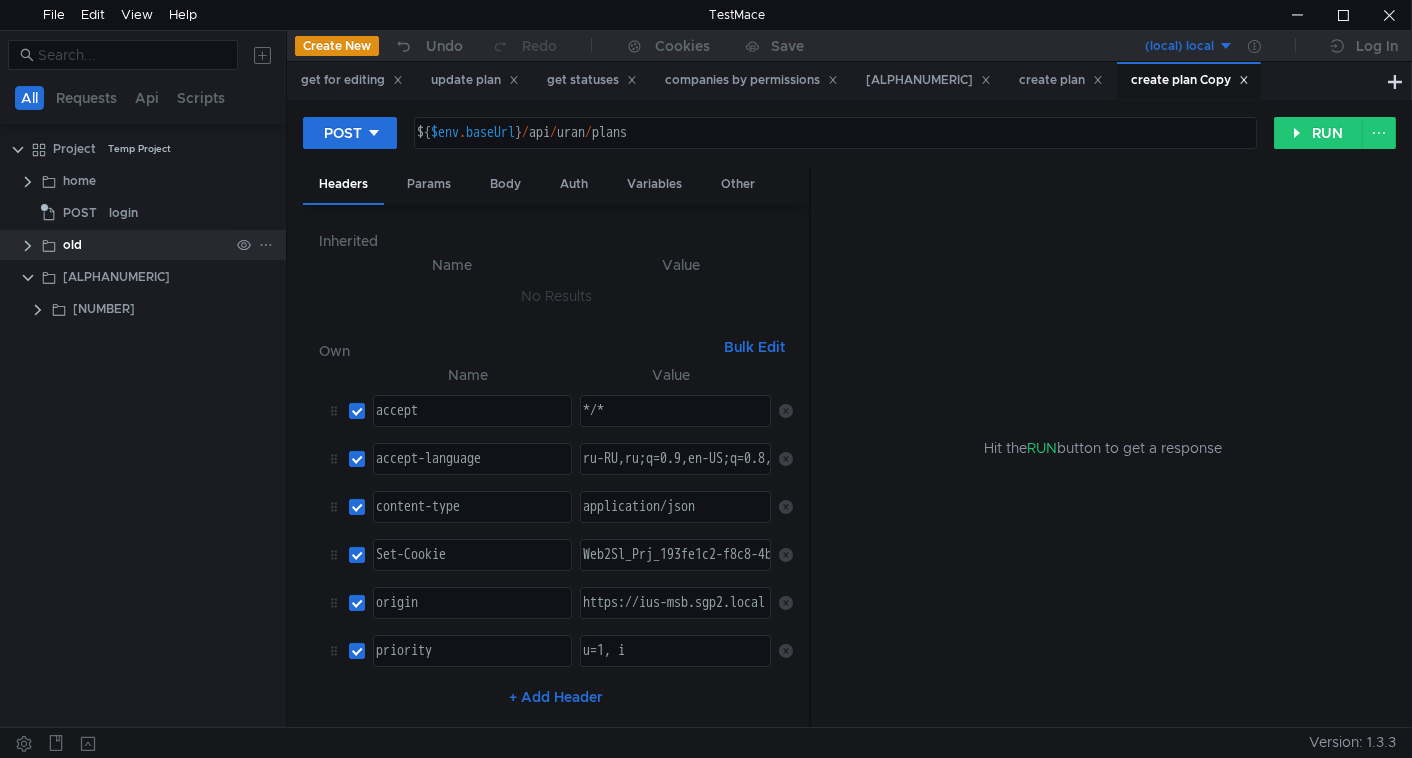 click 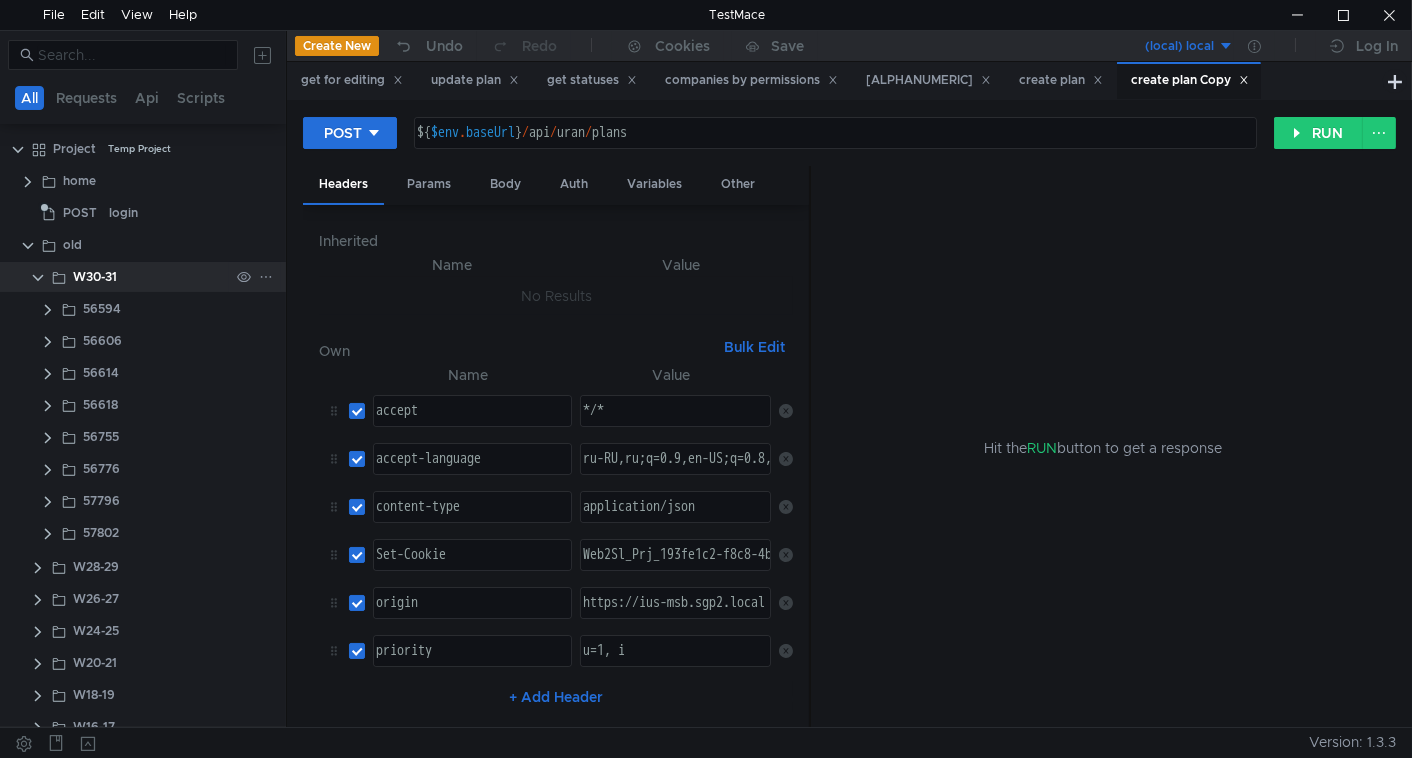 click 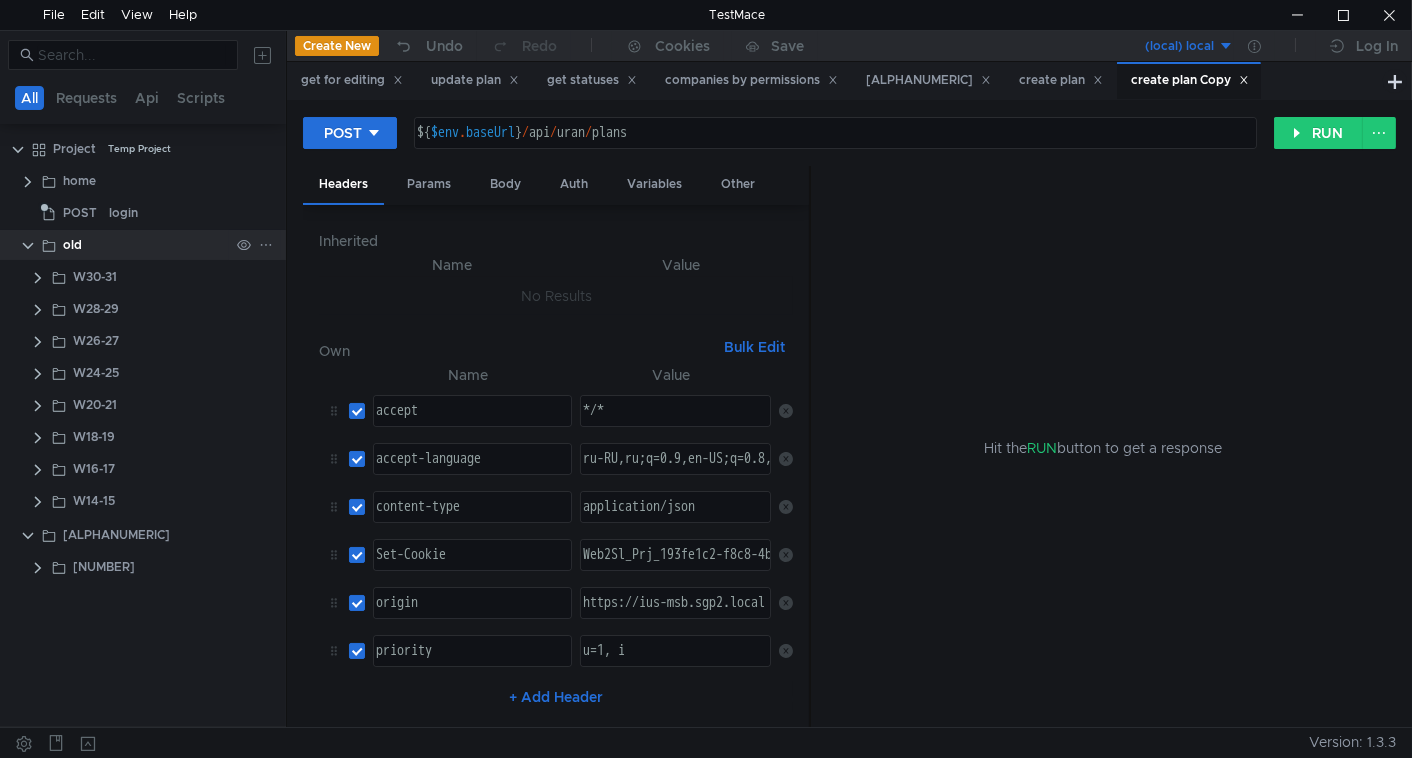 click 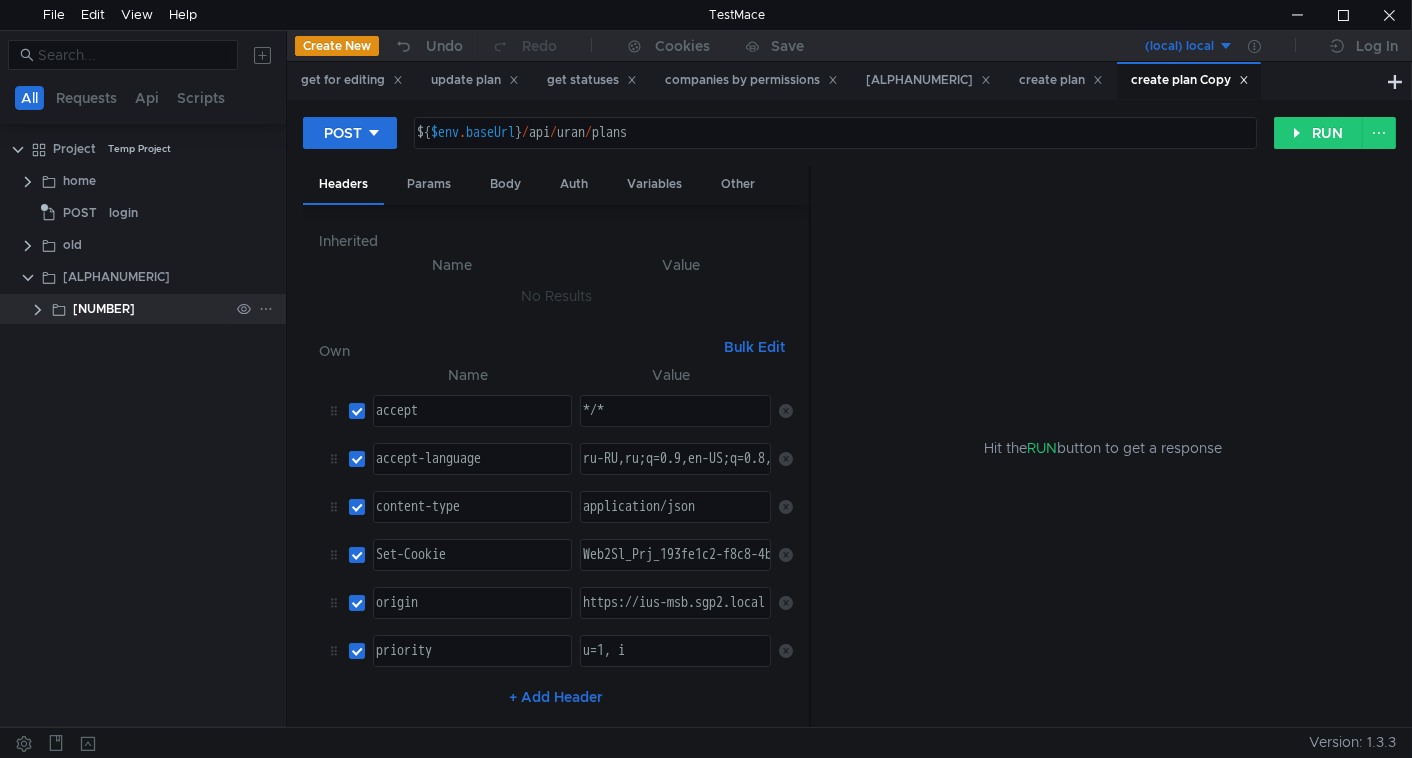 click 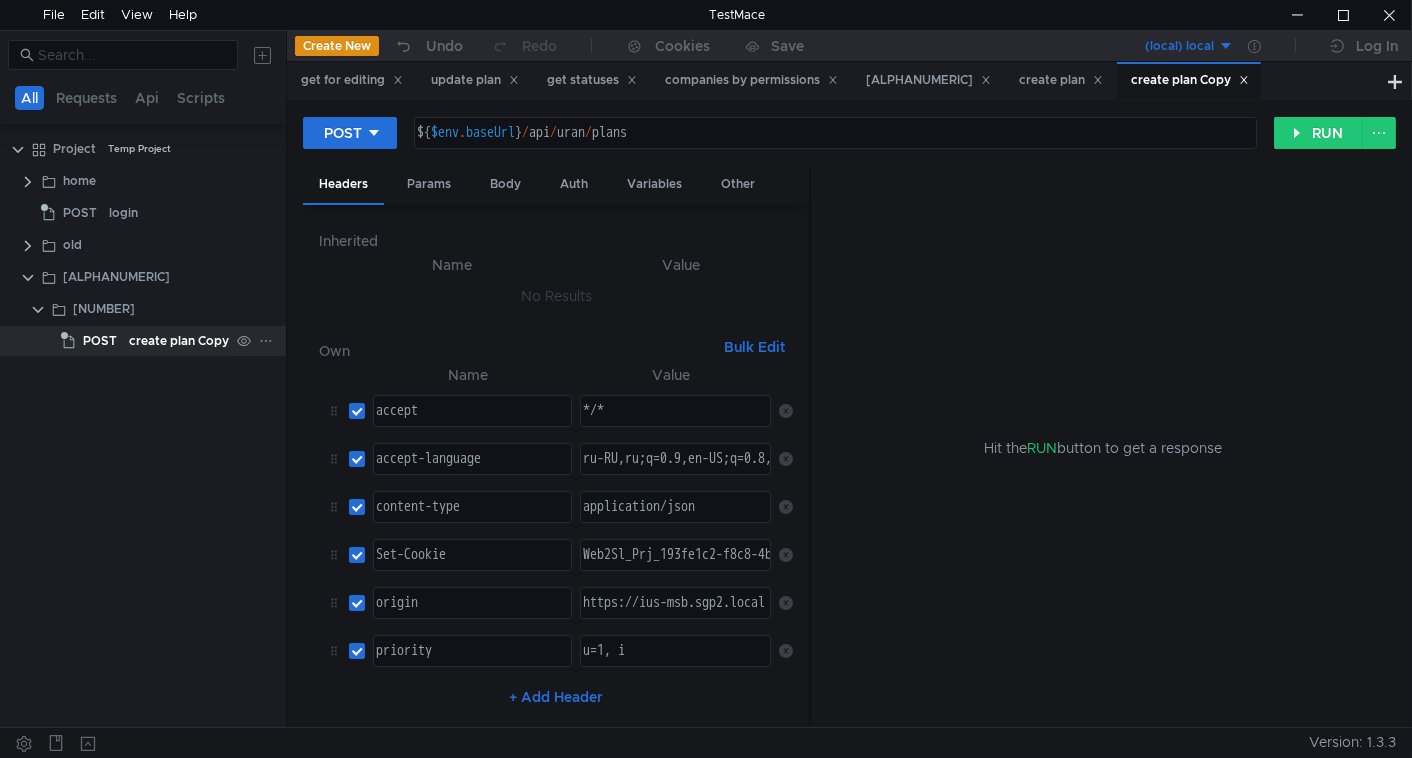click on "POST" 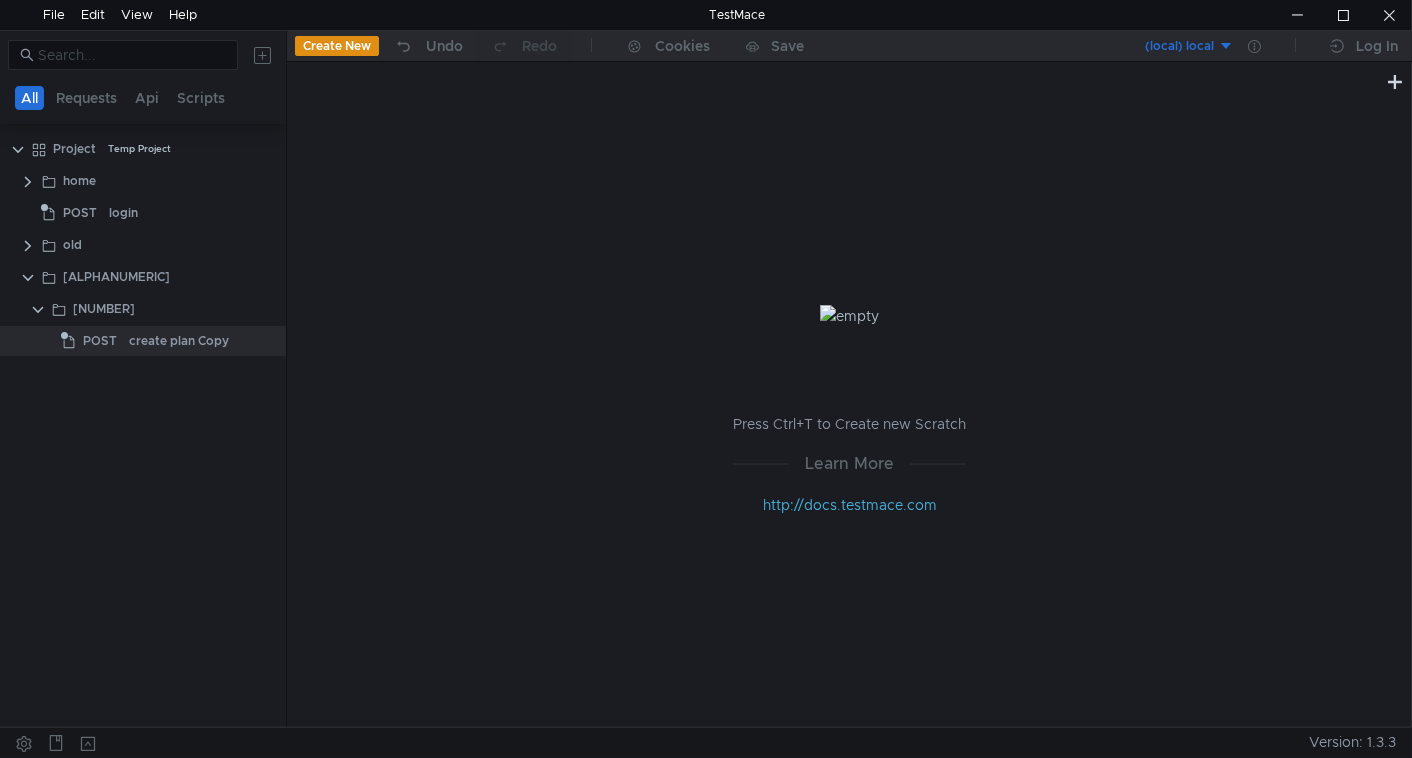 click on "Press Ctrl+T to Create new Scratch  Learn More http://docs.testmace.com" at bounding box center [849, 410] 